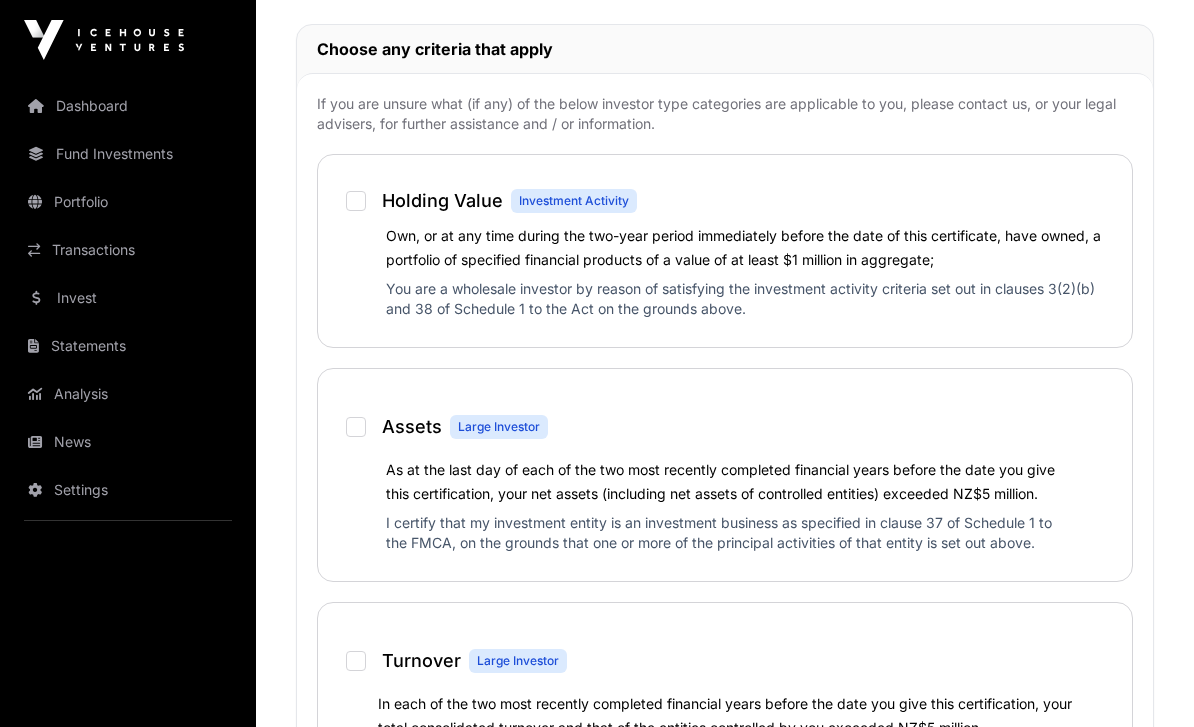 scroll, scrollTop: 1236, scrollLeft: 0, axis: vertical 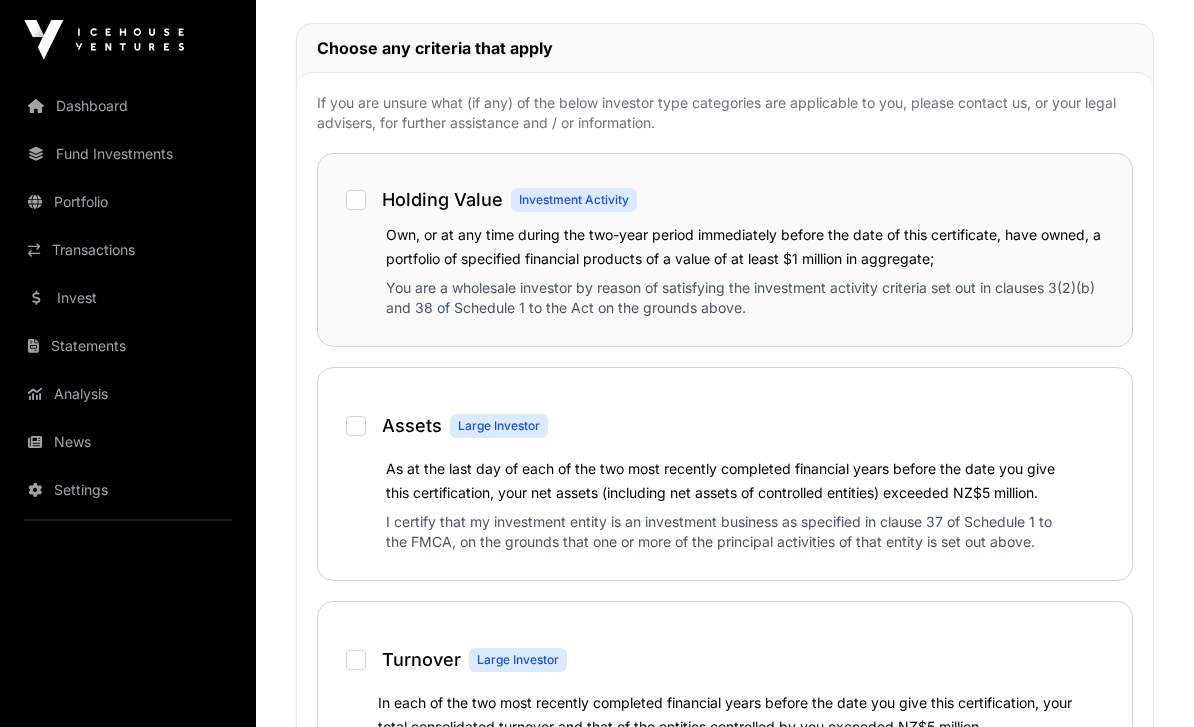 click on "Holding Value  Investment Activity" 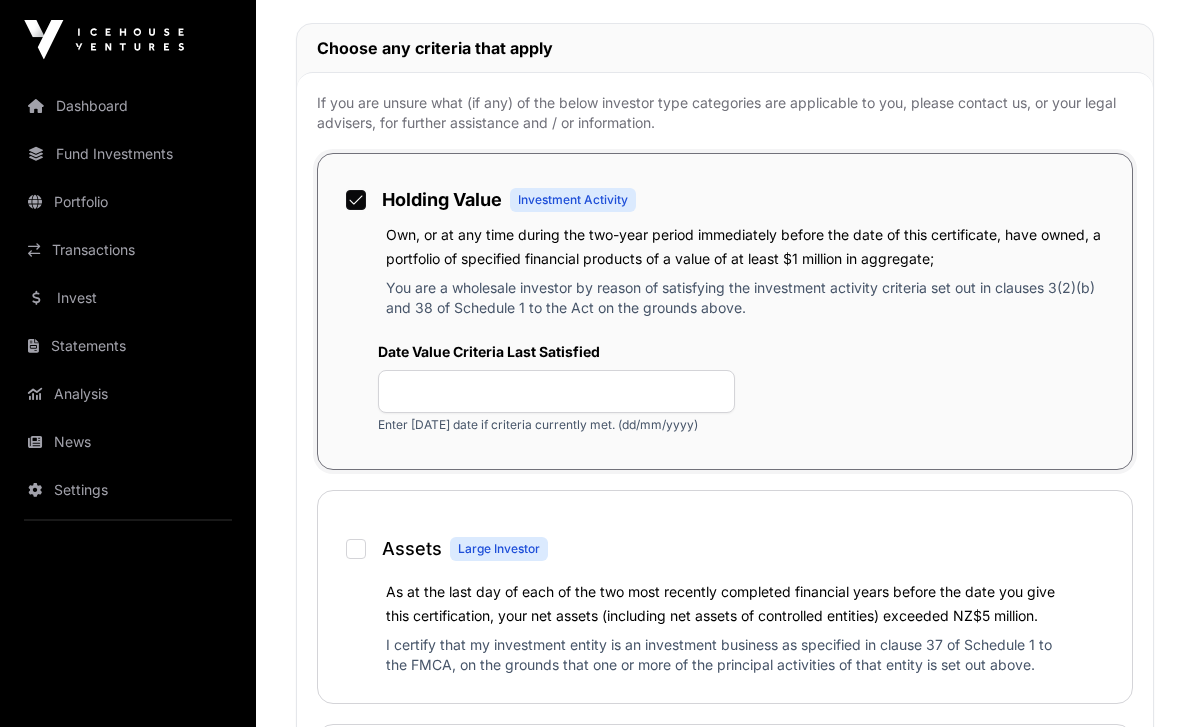 scroll, scrollTop: 1237, scrollLeft: 0, axis: vertical 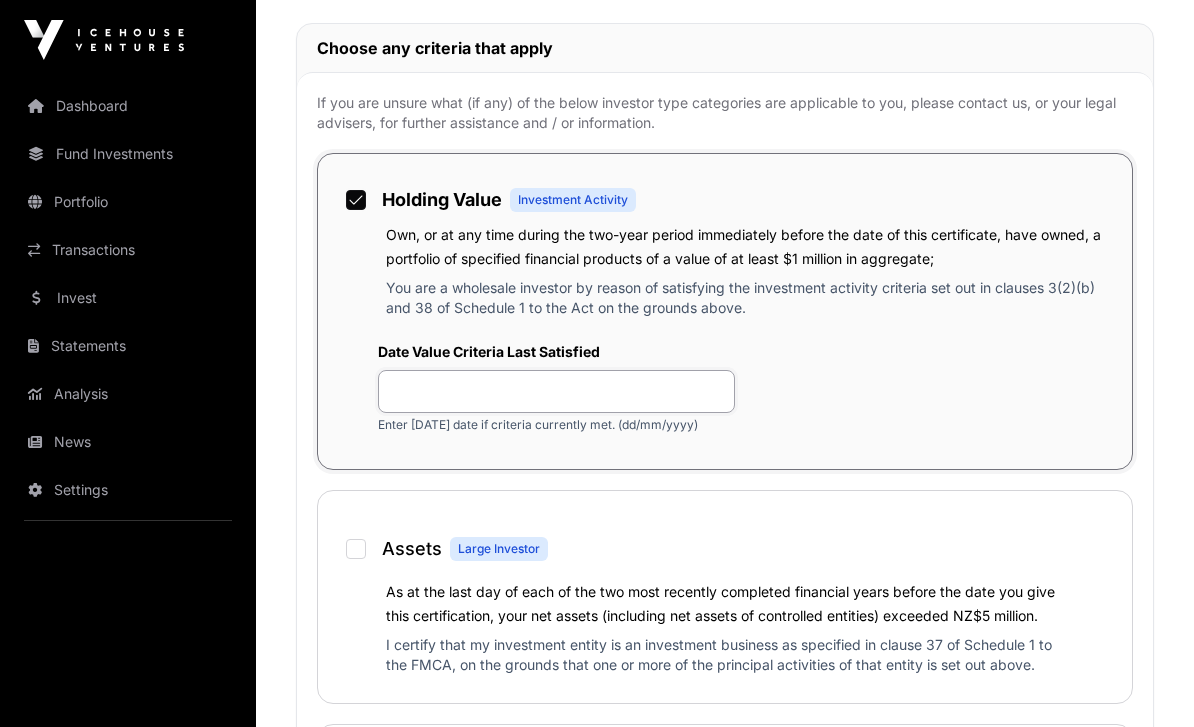 click 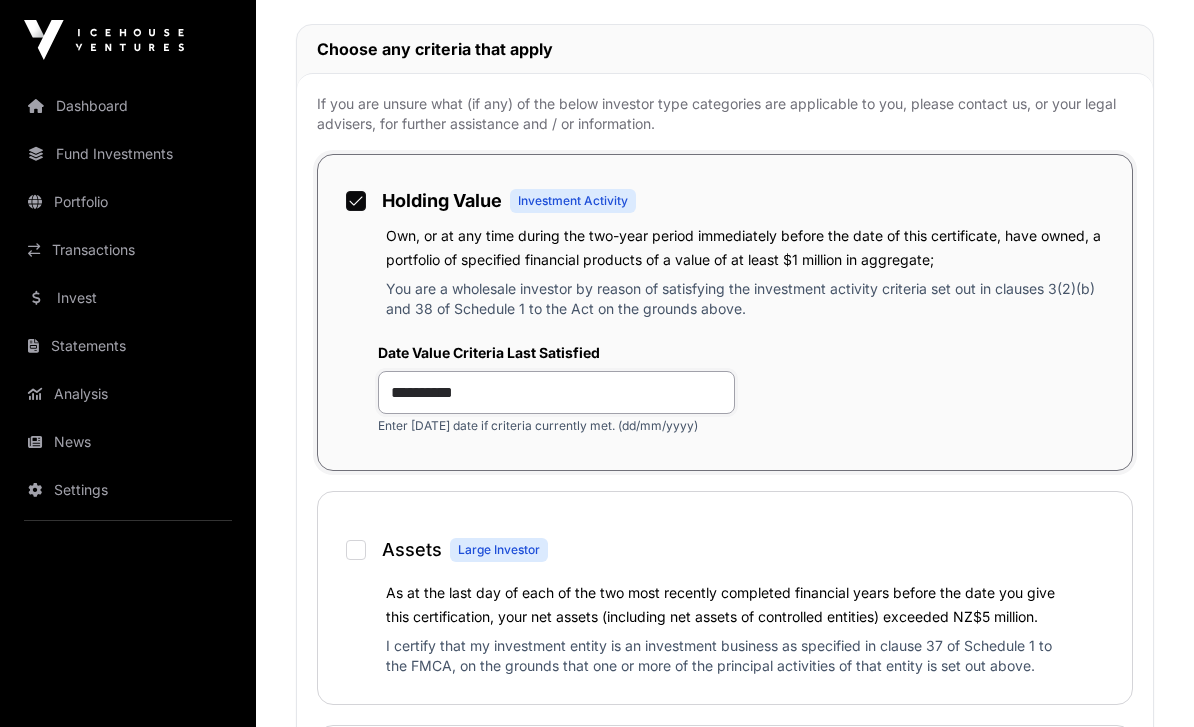 type on "**********" 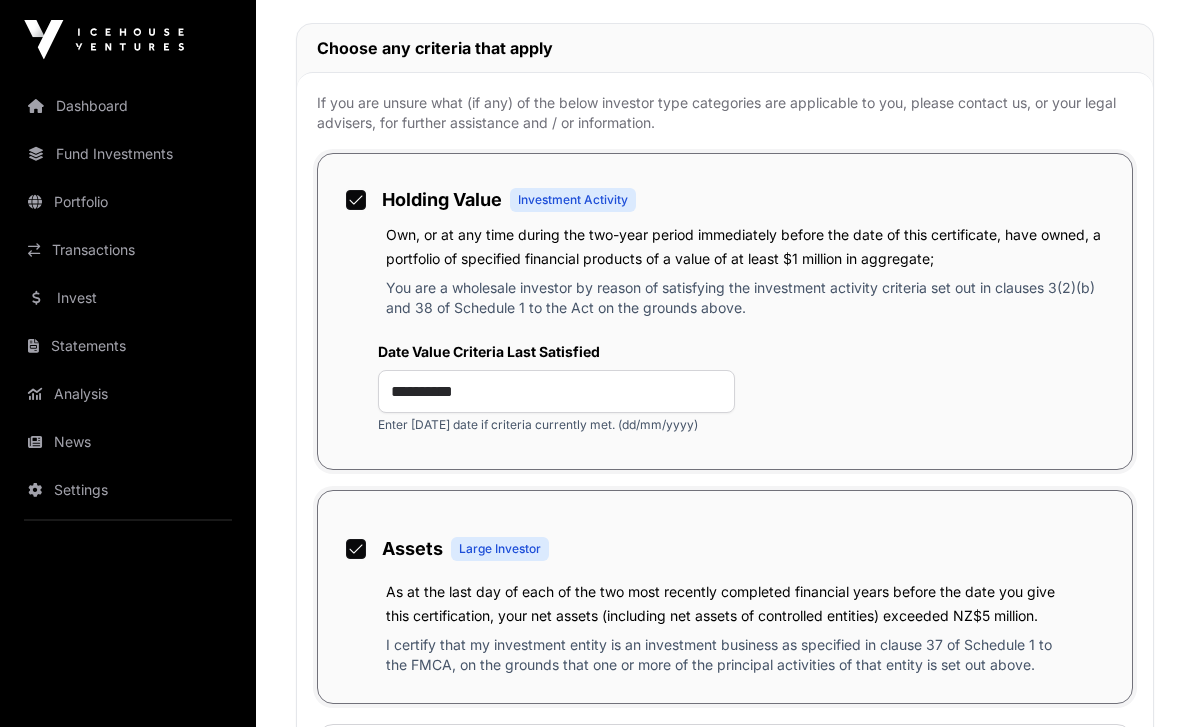 click on "Assets  Large Investor" 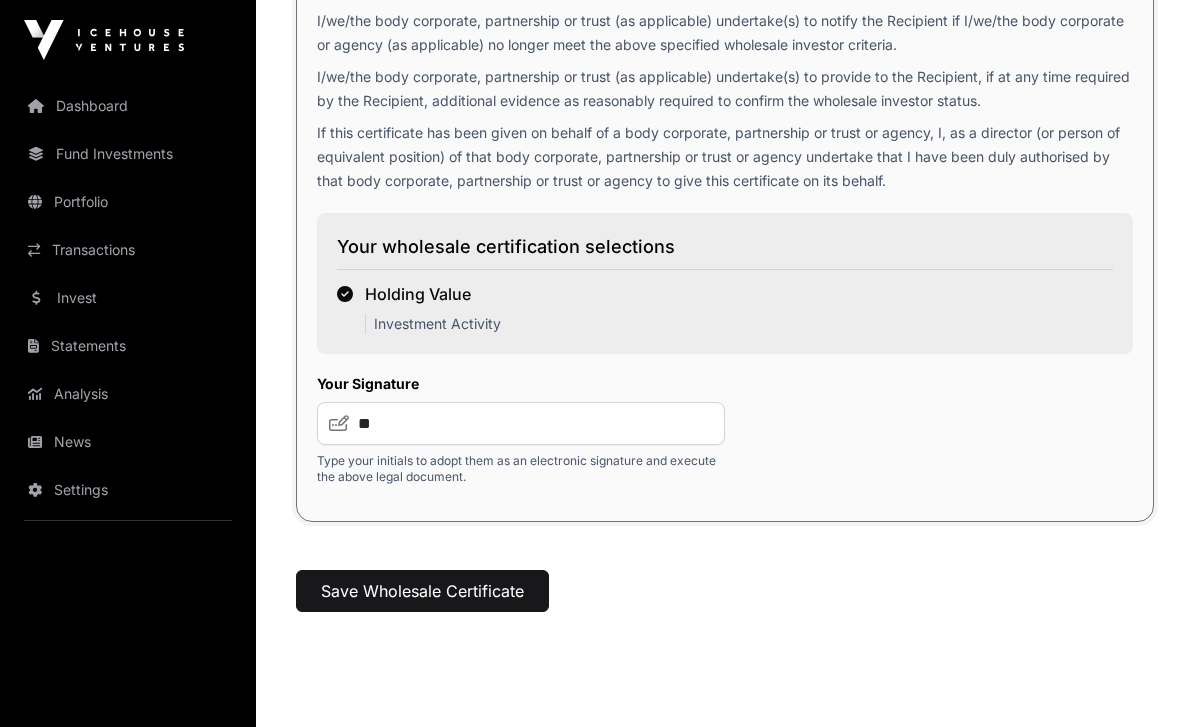 scroll, scrollTop: 3555, scrollLeft: 0, axis: vertical 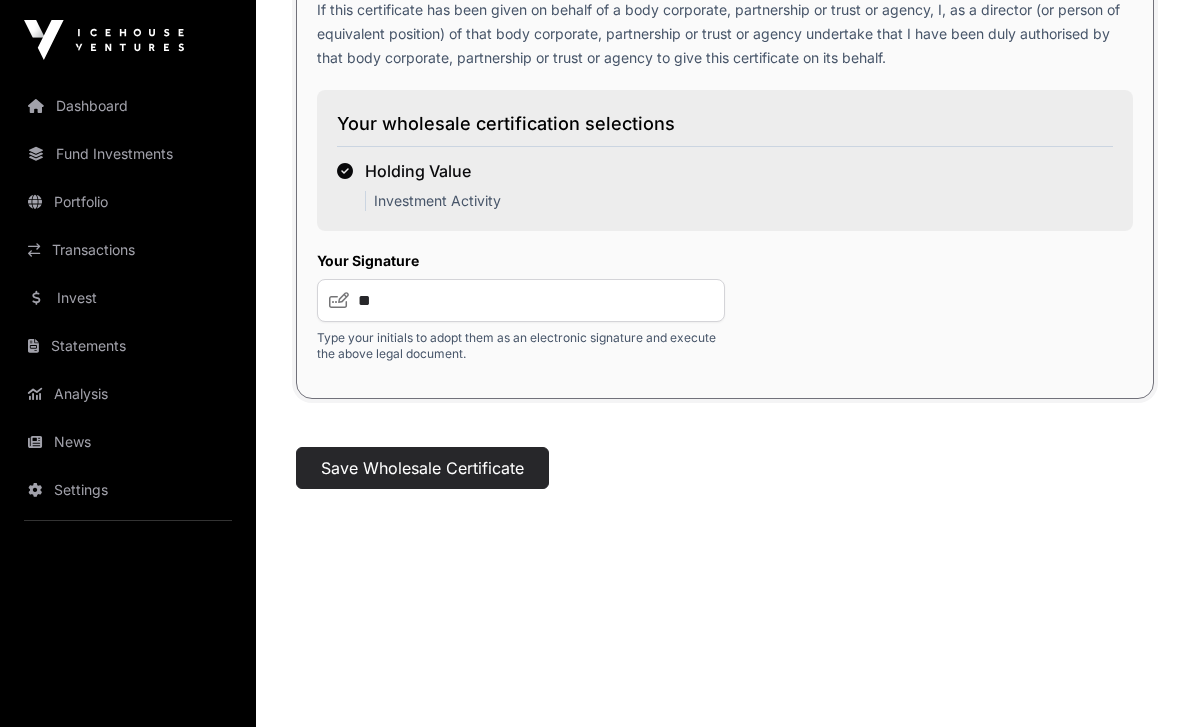 click on "Save Wholesale Certificate" 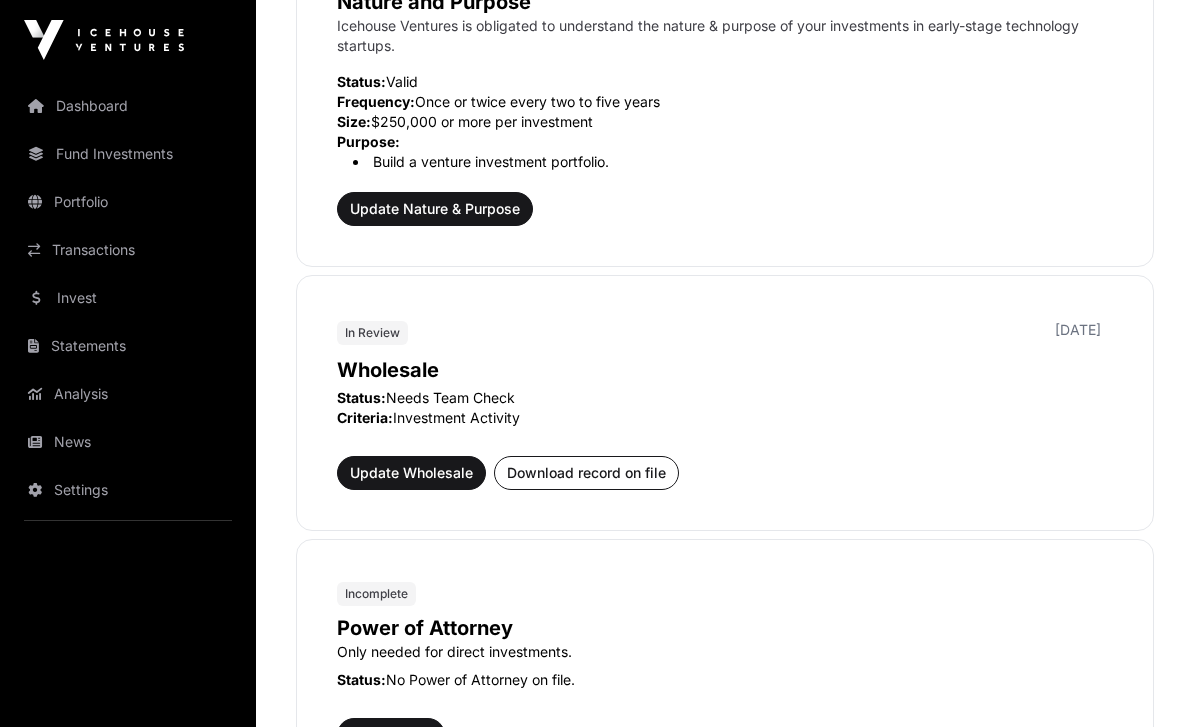 scroll, scrollTop: 813, scrollLeft: 0, axis: vertical 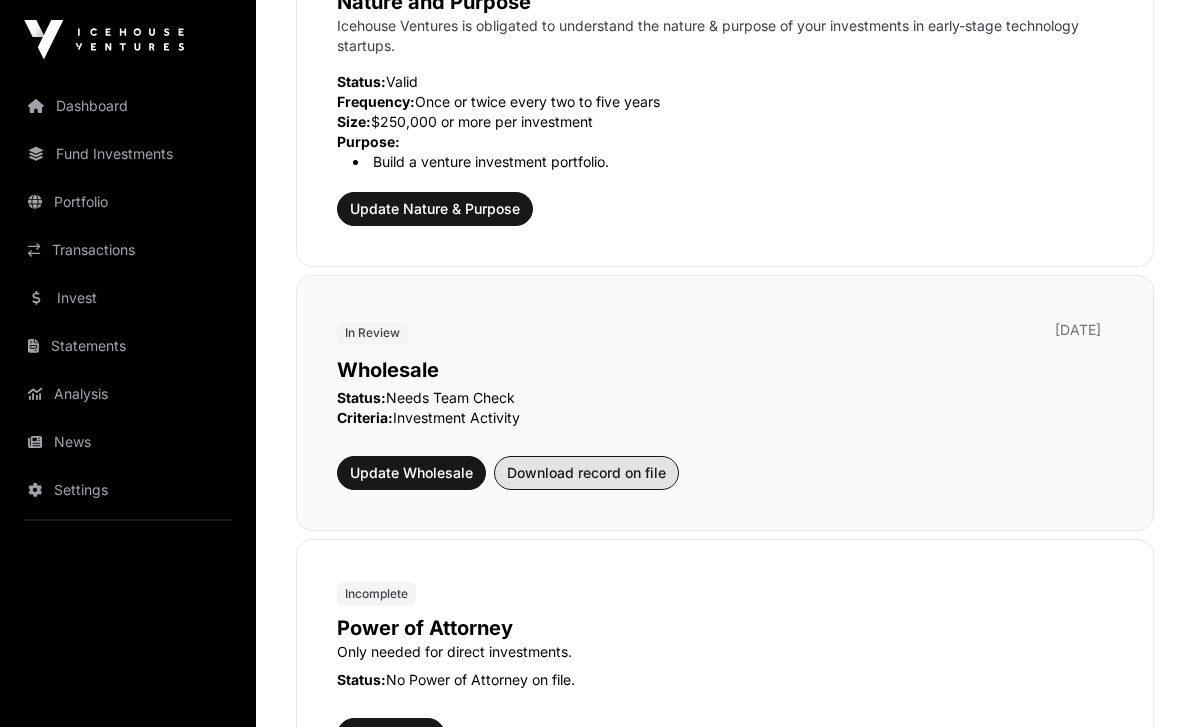 click on "Download record on file" 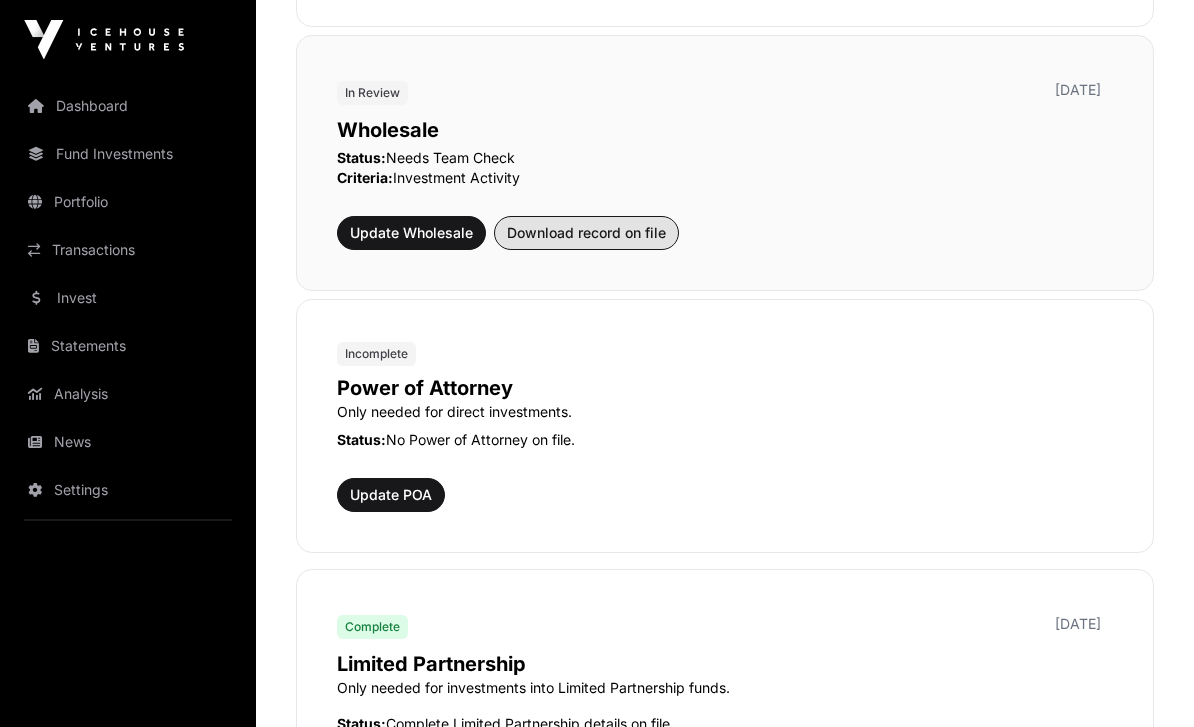 scroll, scrollTop: 1083, scrollLeft: 0, axis: vertical 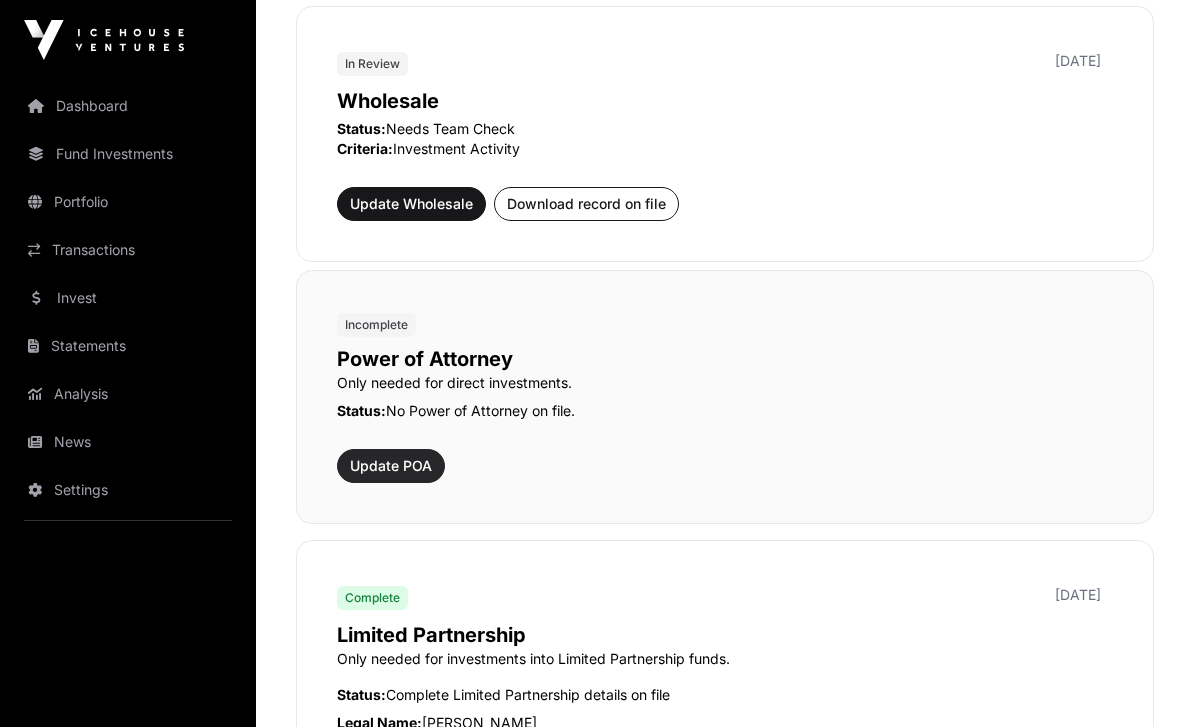 click on "Update POA" 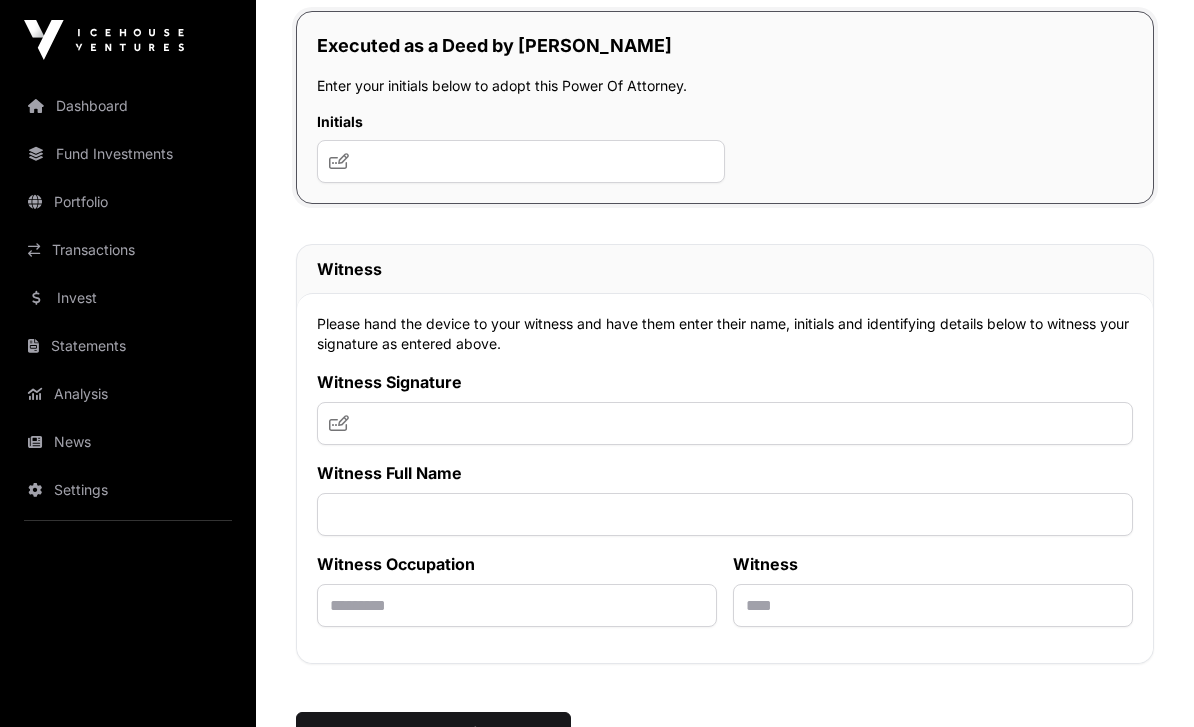 scroll, scrollTop: 13335, scrollLeft: 0, axis: vertical 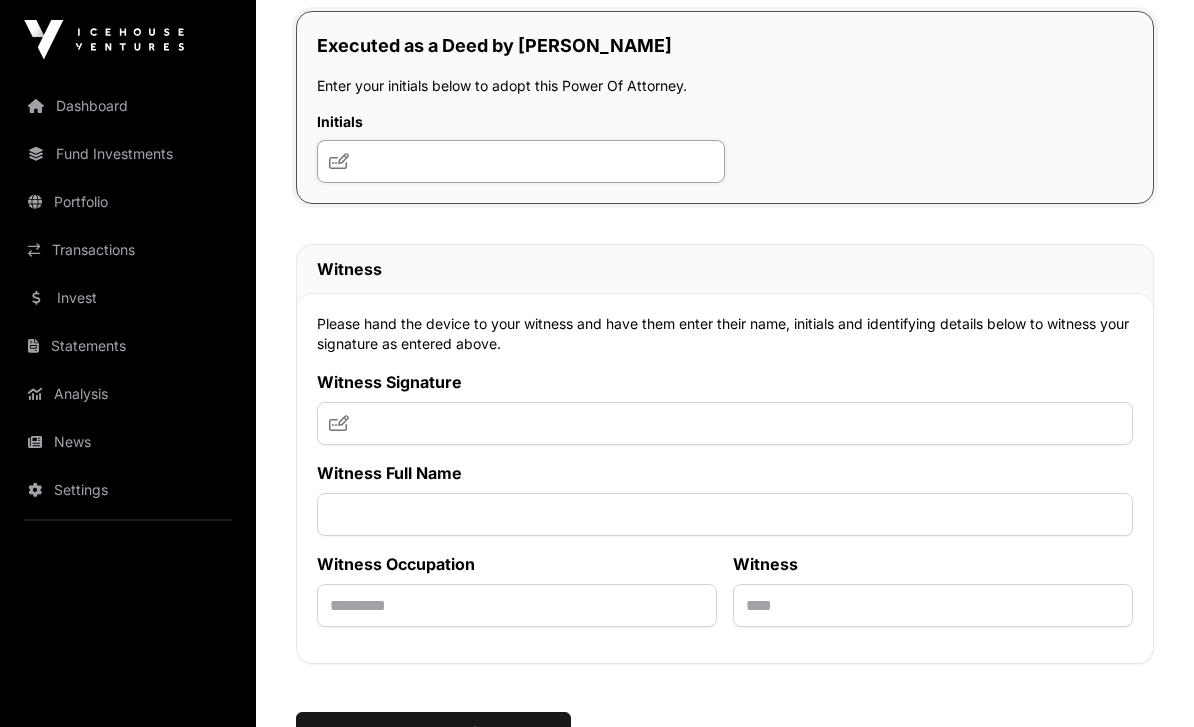 click 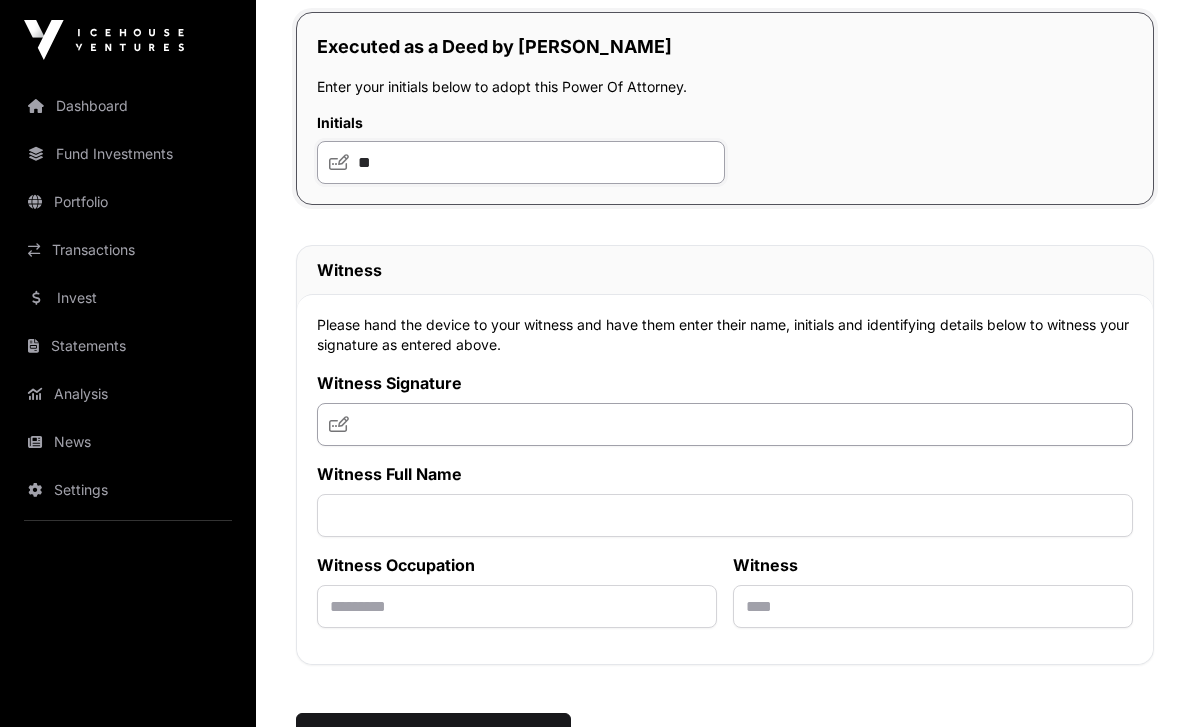 type on "**" 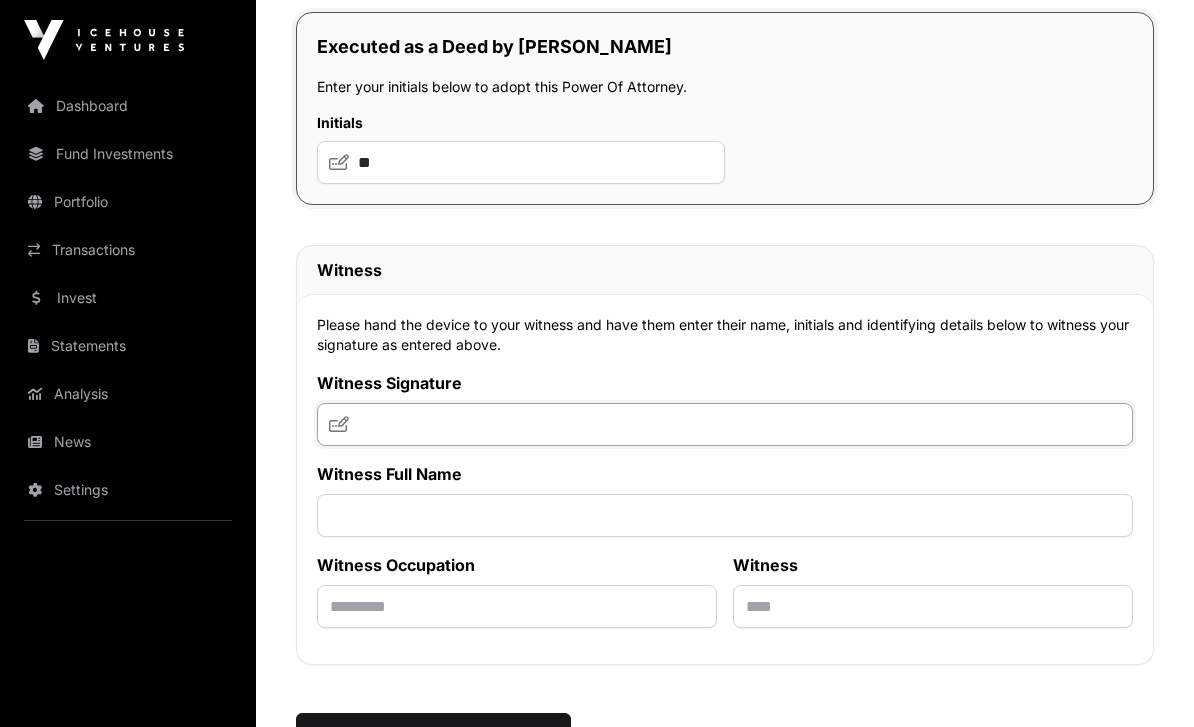 click 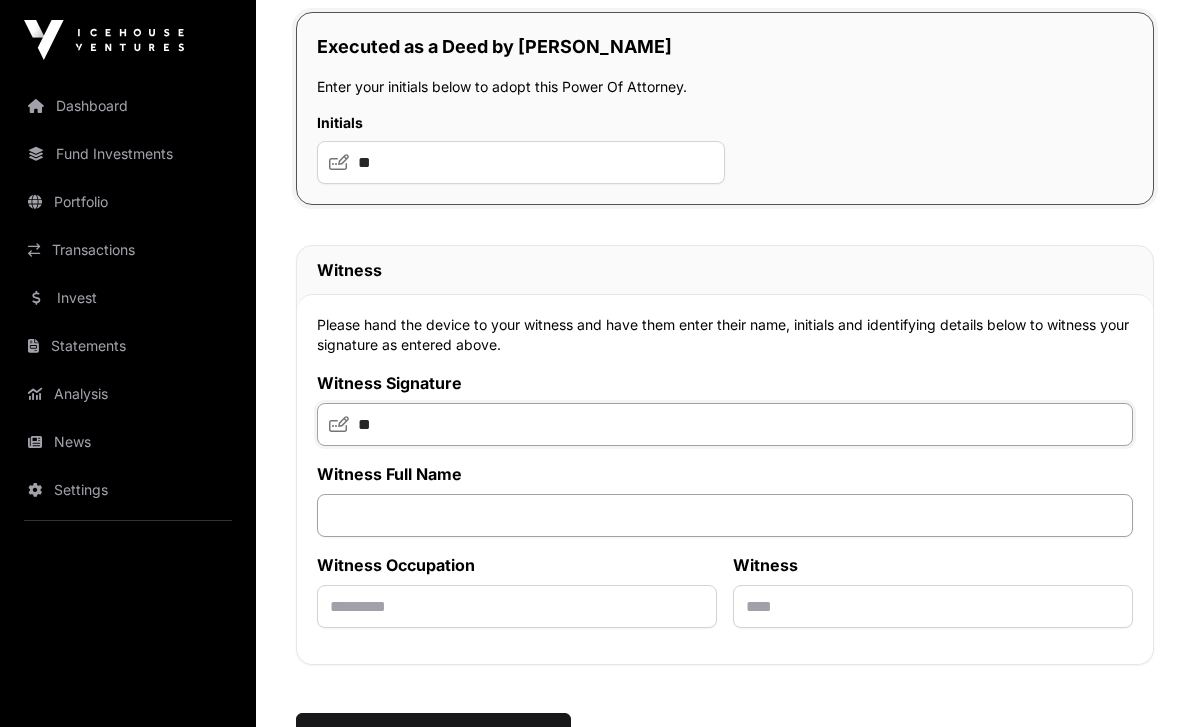 type on "**" 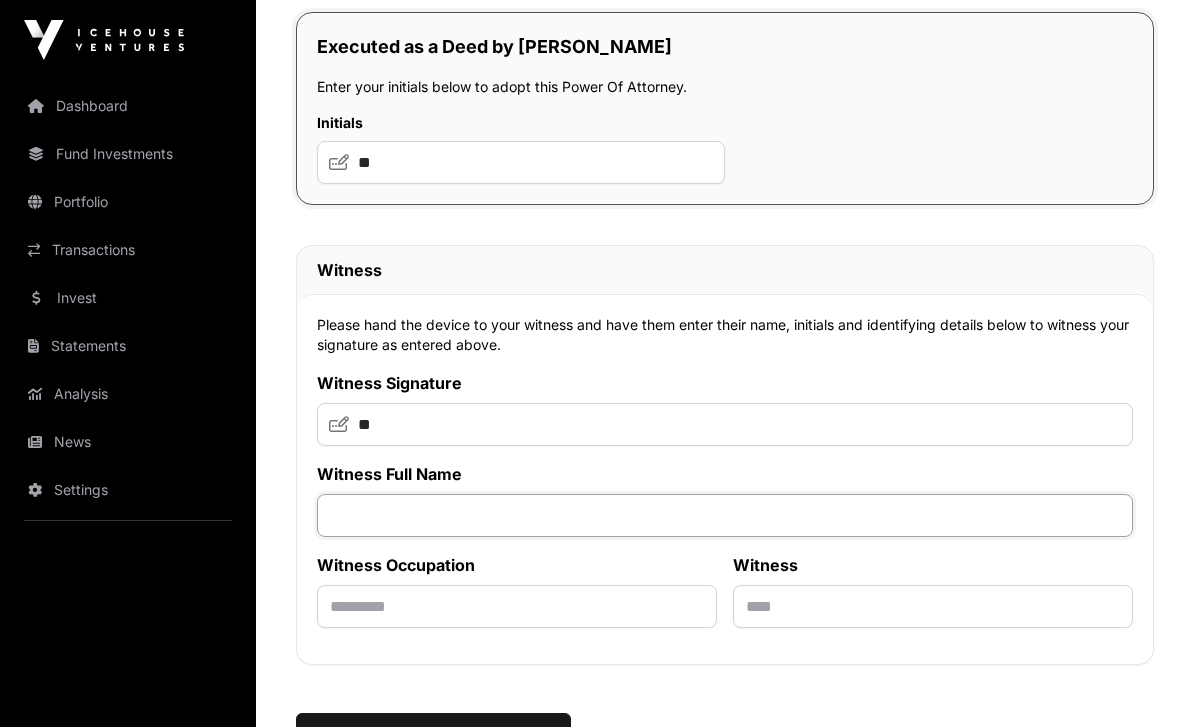click 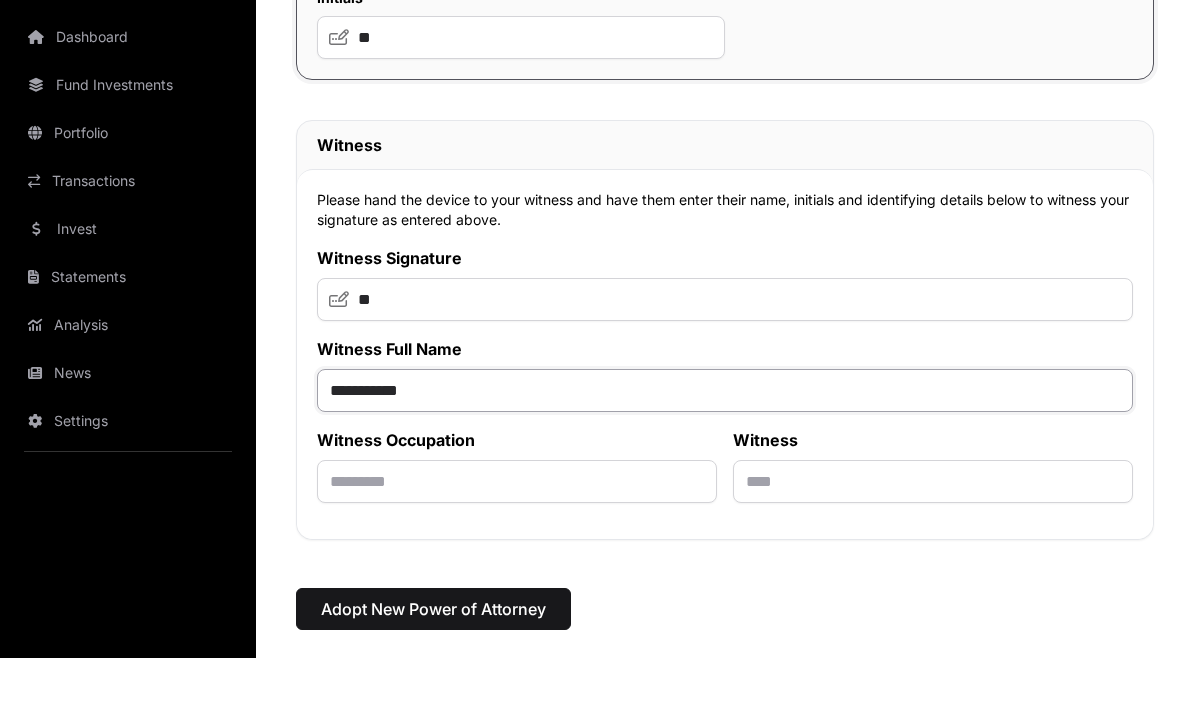 scroll, scrollTop: 13391, scrollLeft: 0, axis: vertical 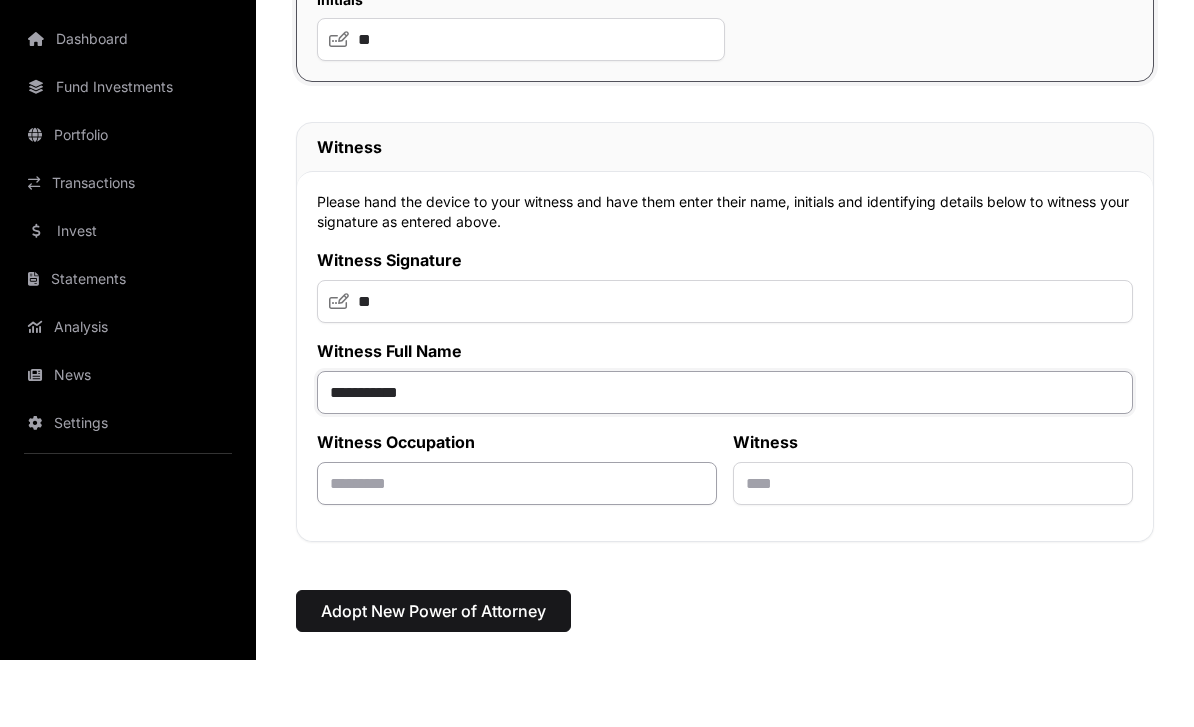 type on "**********" 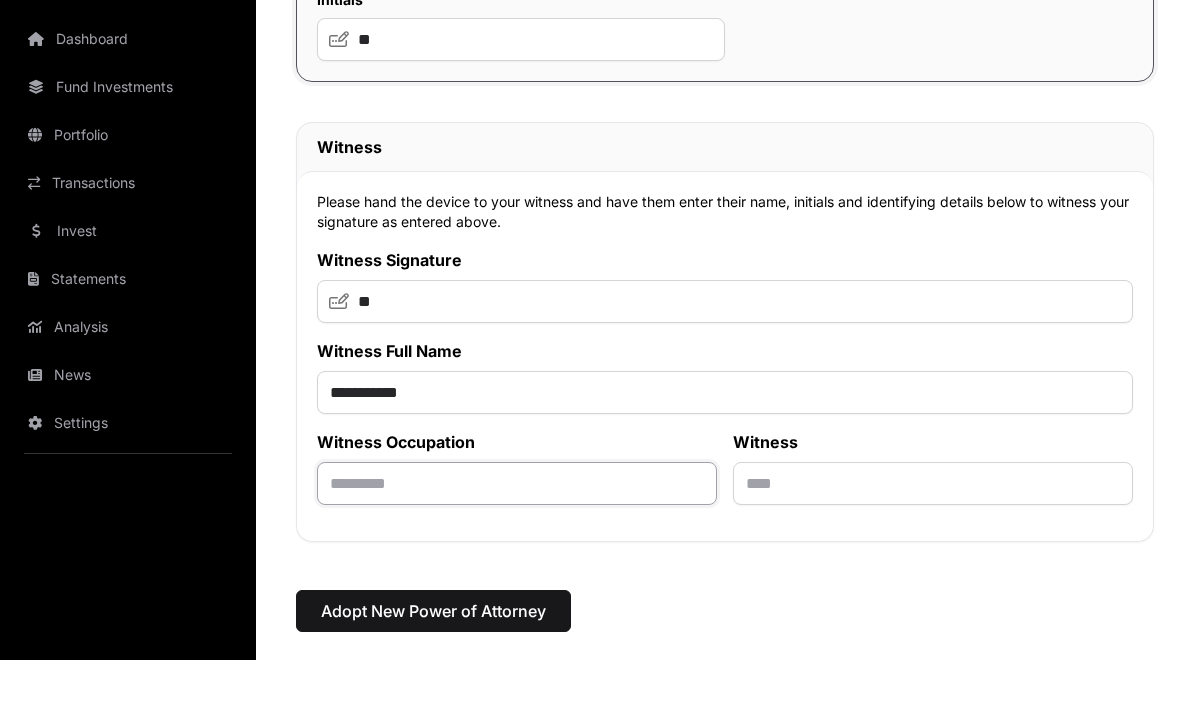 click 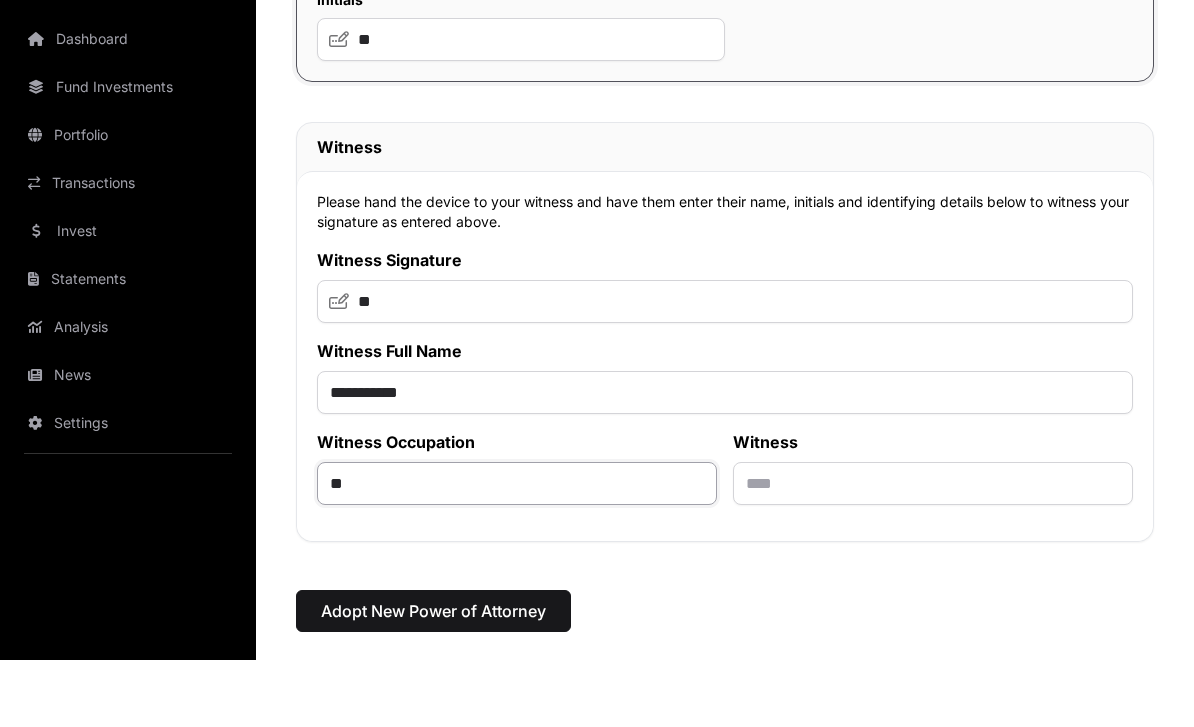 type on "*" 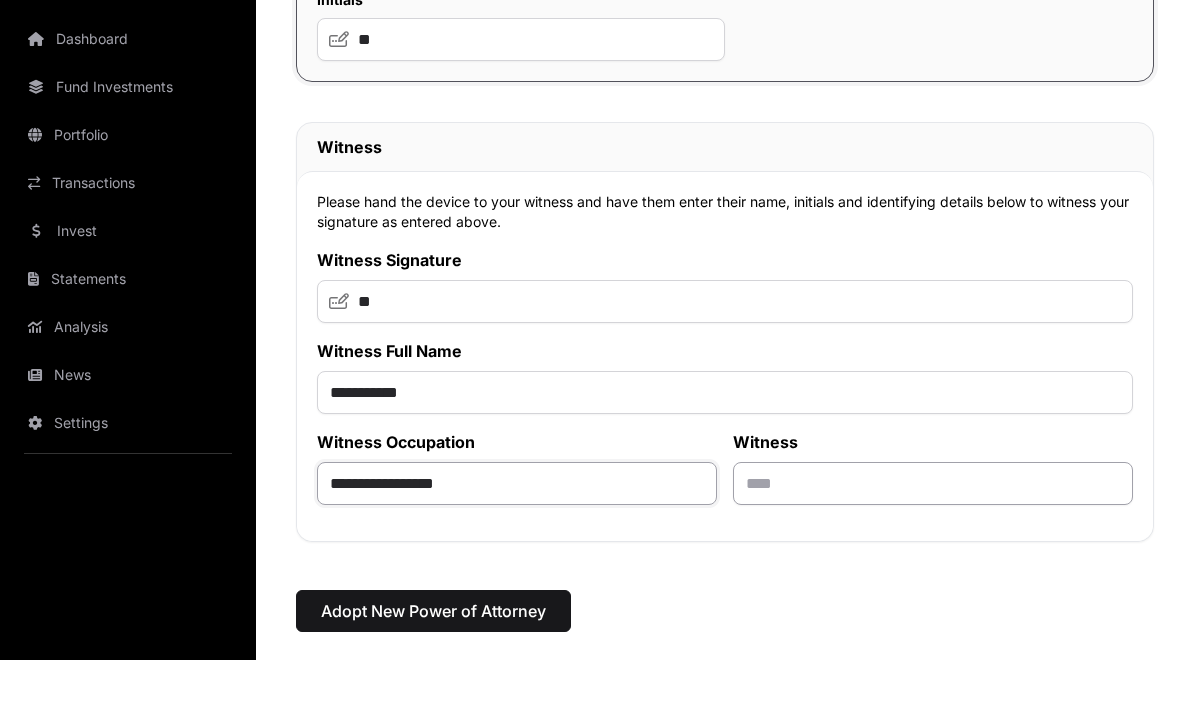 type on "**********" 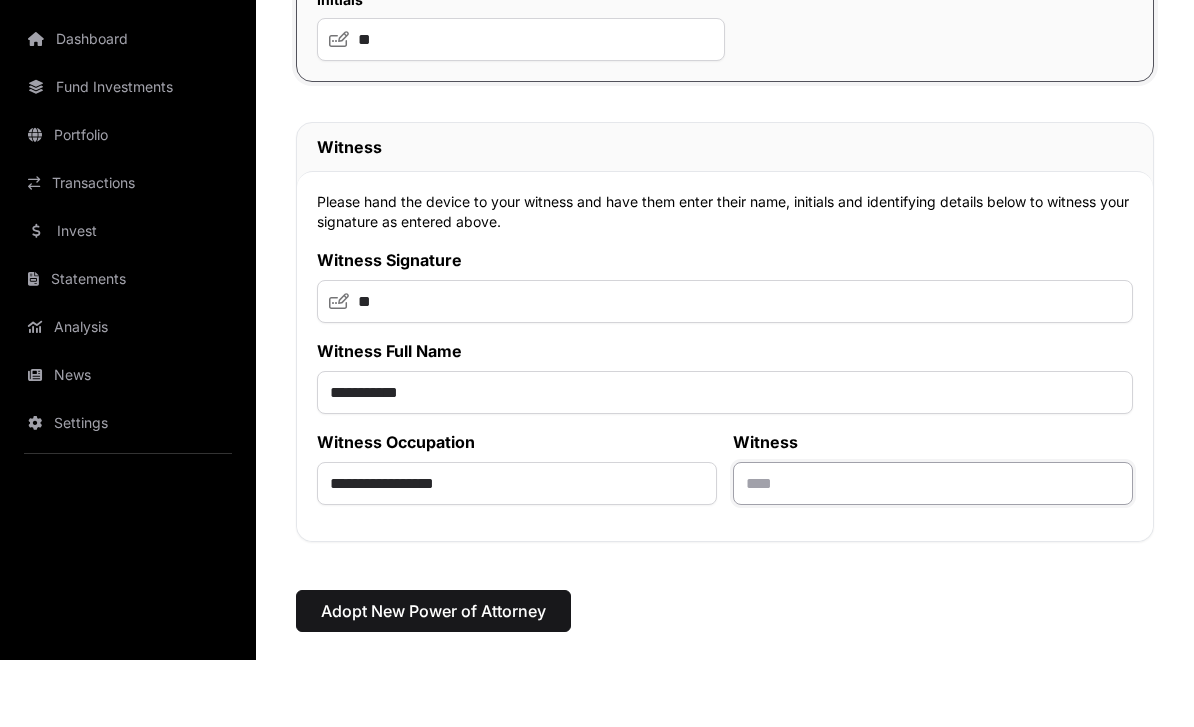 click 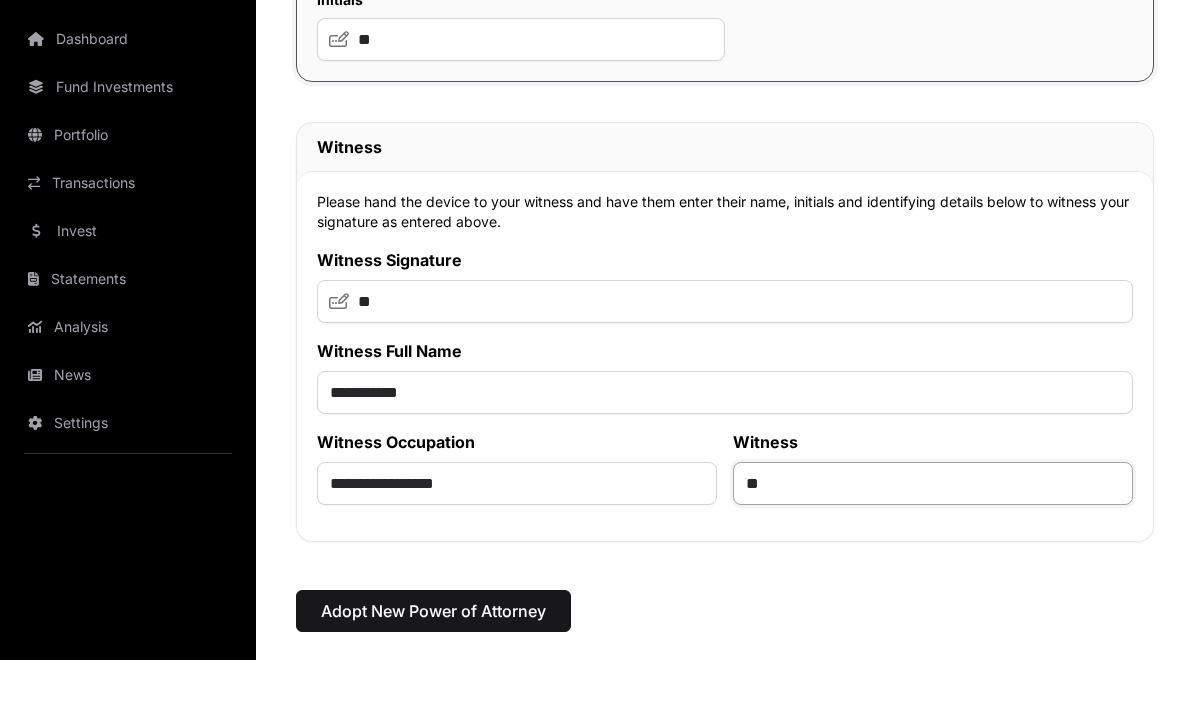 type on "*" 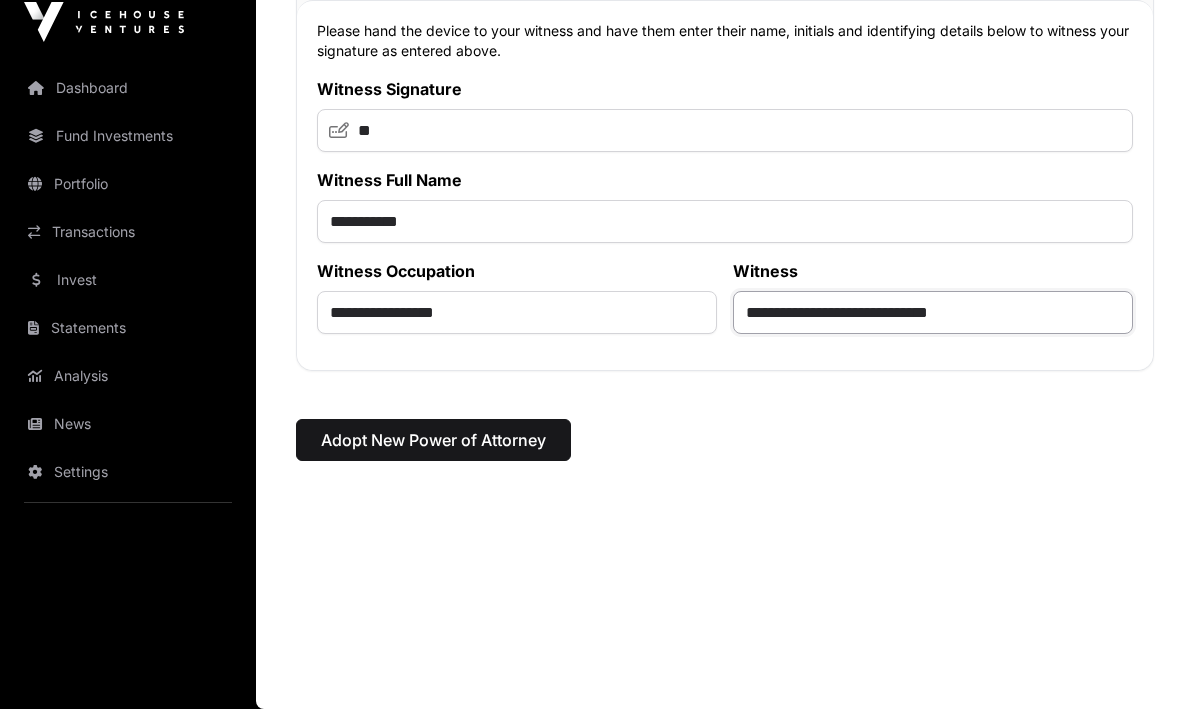scroll, scrollTop: 13666, scrollLeft: 0, axis: vertical 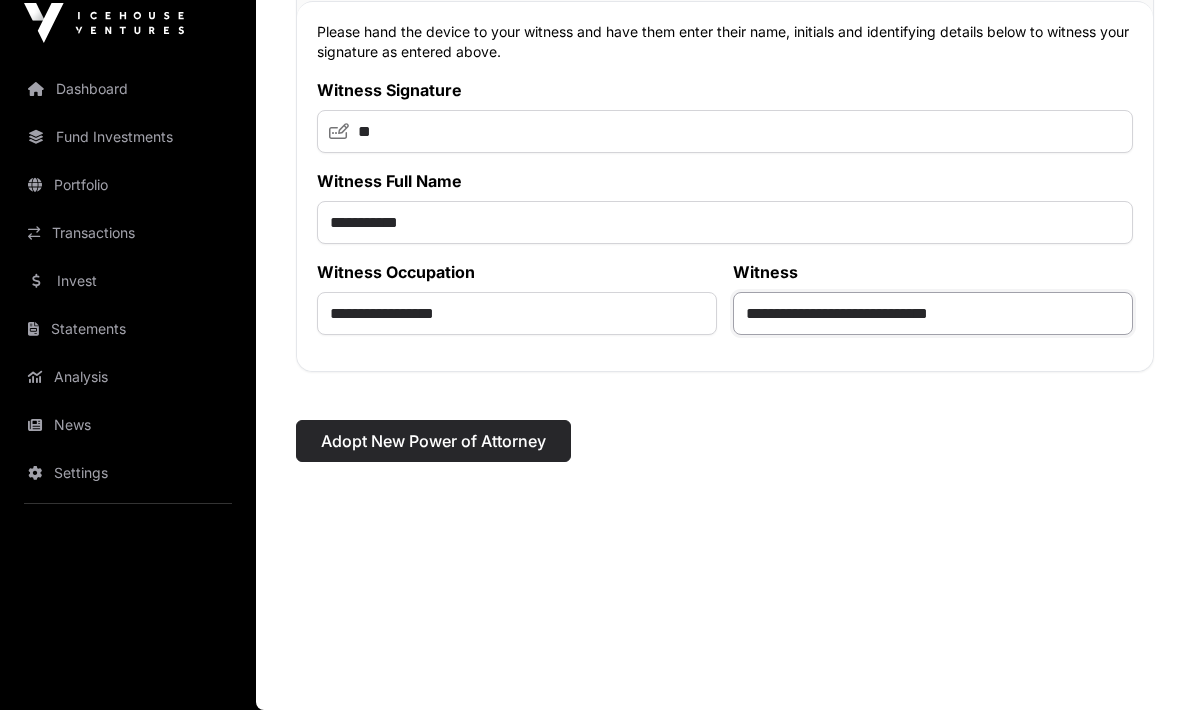 type on "**********" 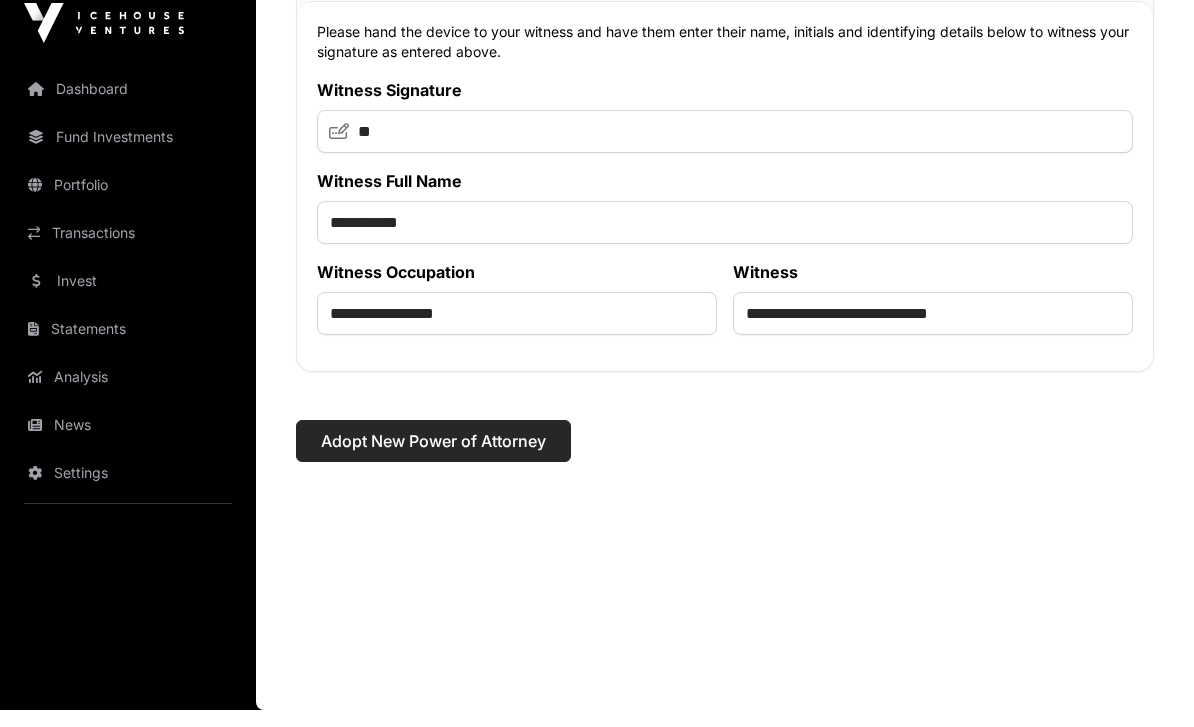 click on "Adopt New Power of Attorney" 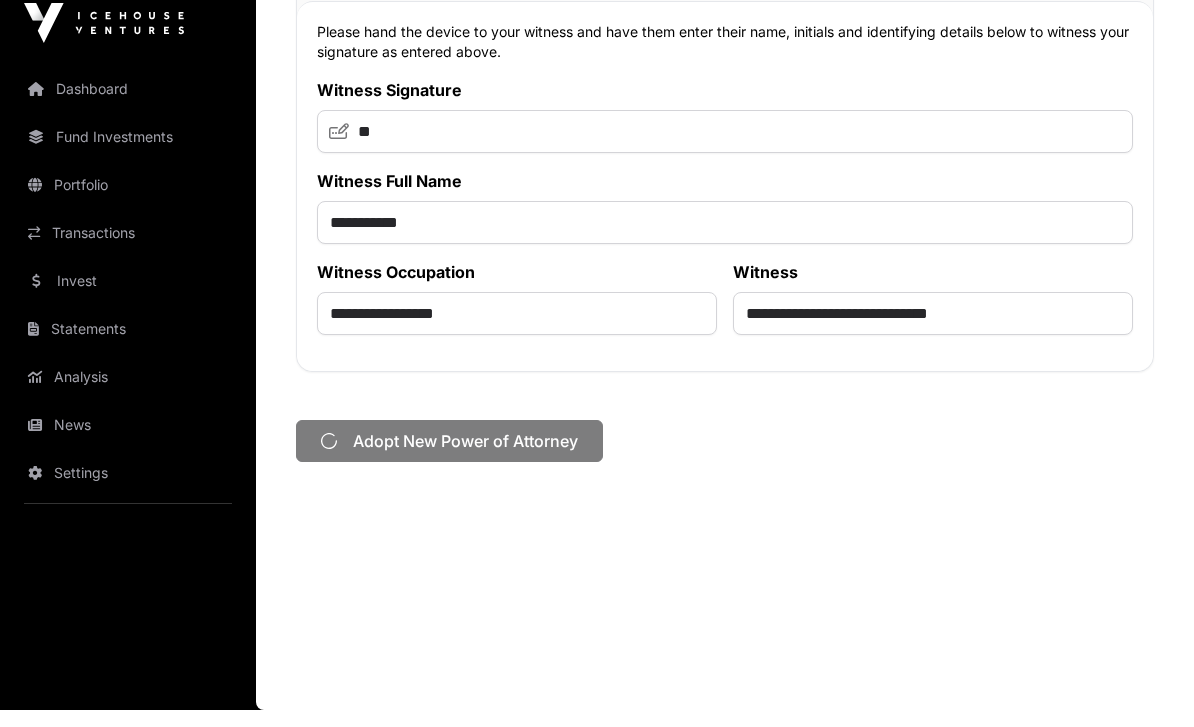 scroll, scrollTop: 13631, scrollLeft: 0, axis: vertical 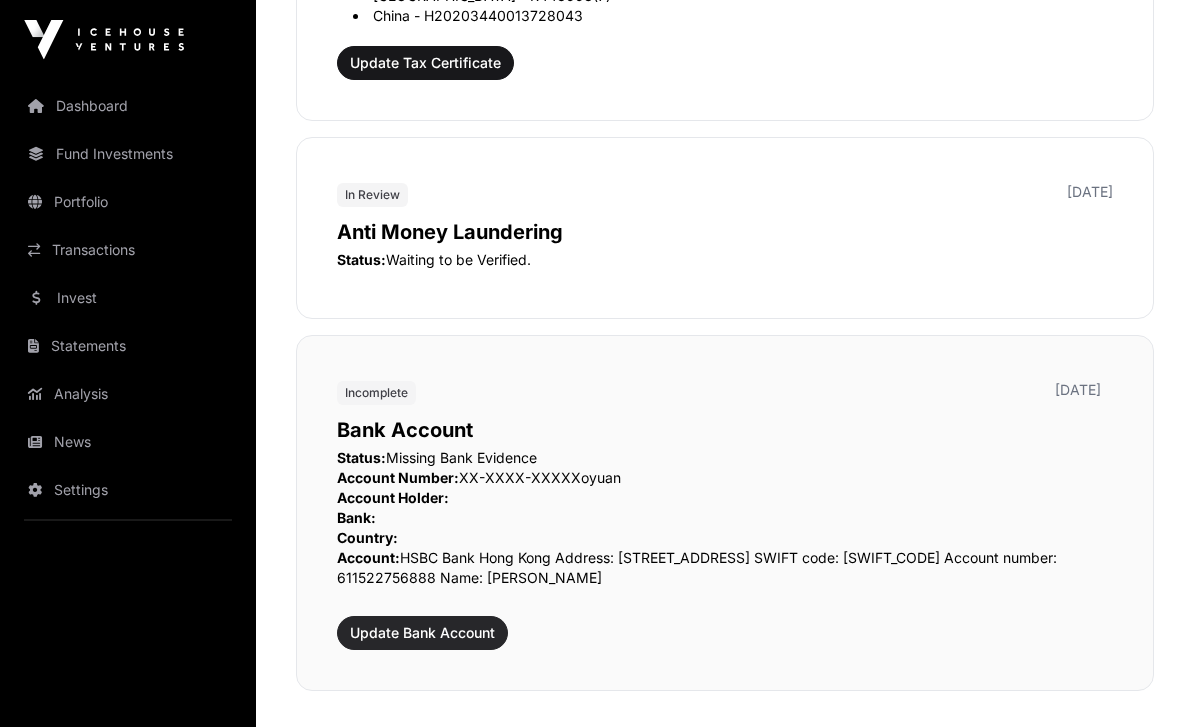 click on "Update Bank Account" 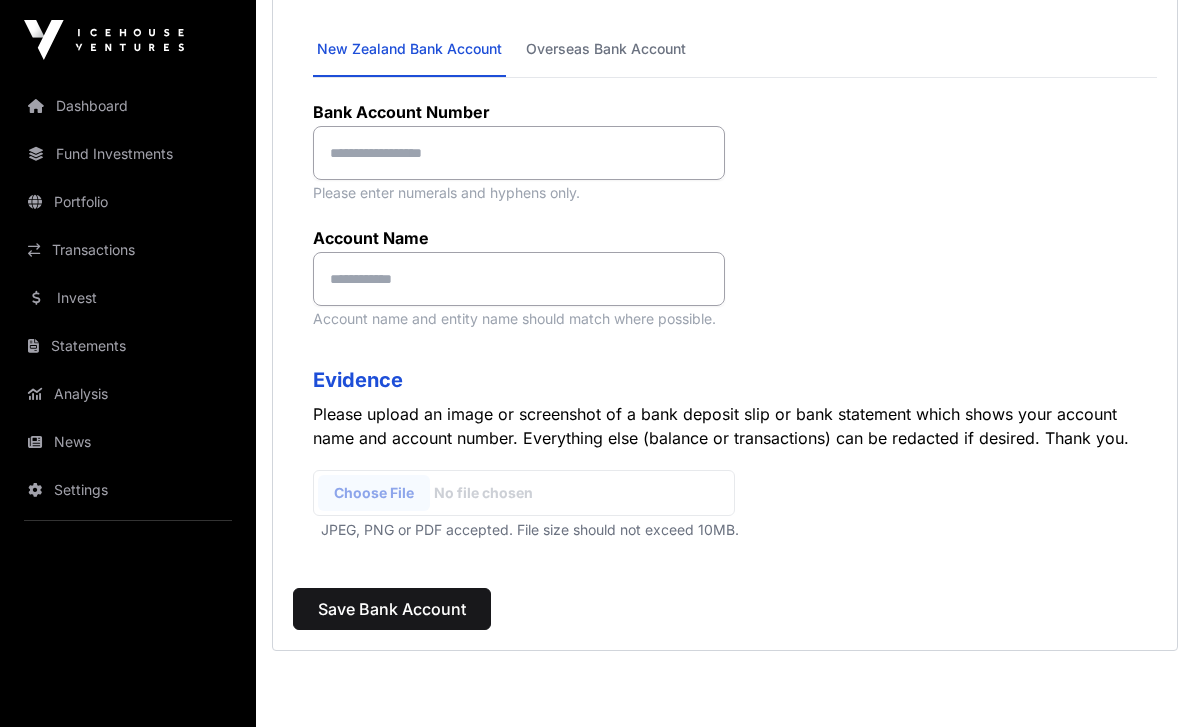 scroll, scrollTop: 909, scrollLeft: 0, axis: vertical 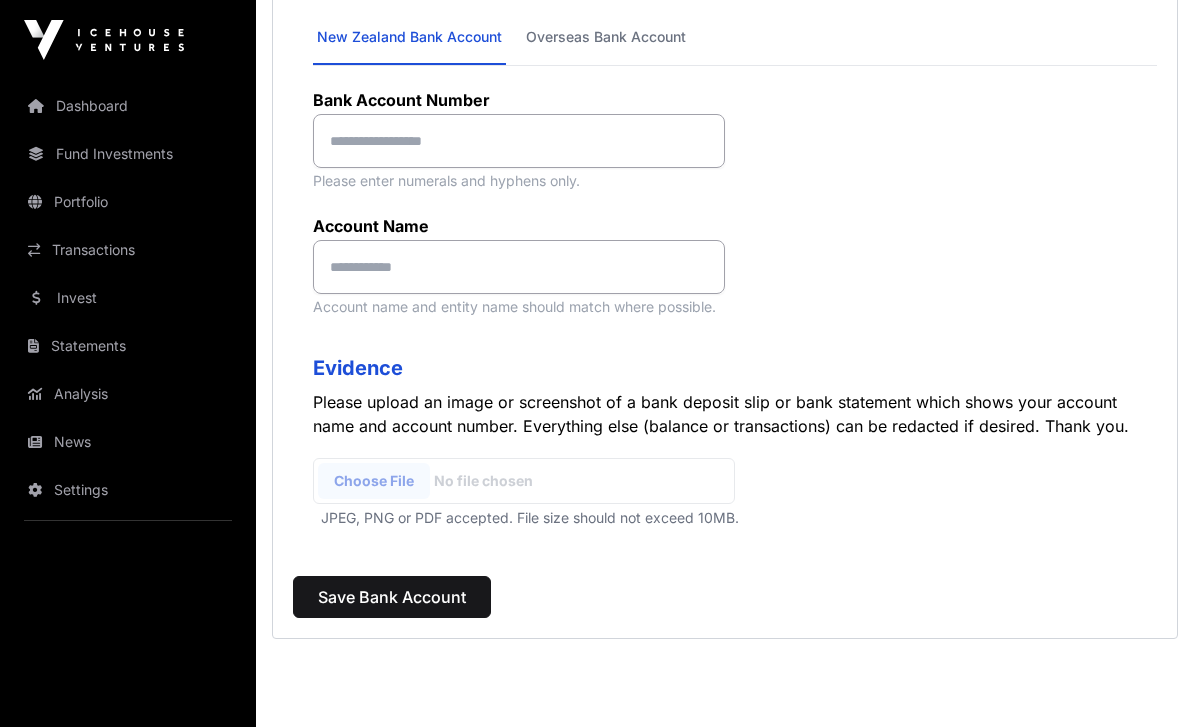 click 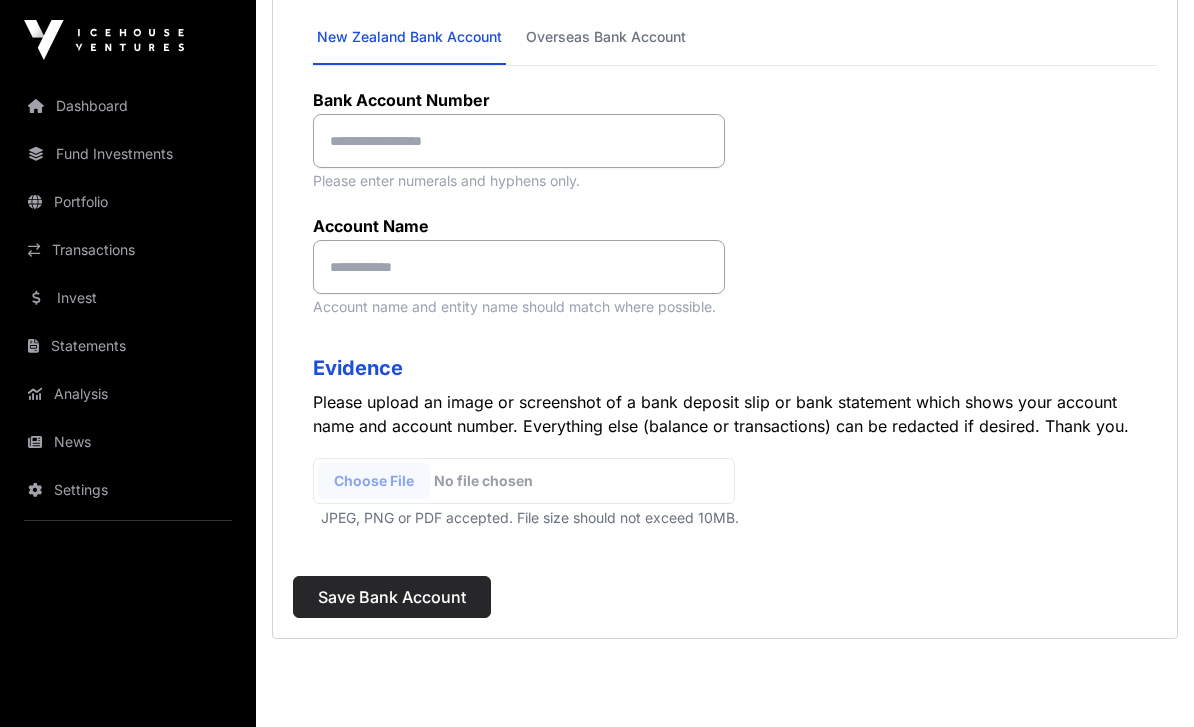 click on "Save Bank Account" 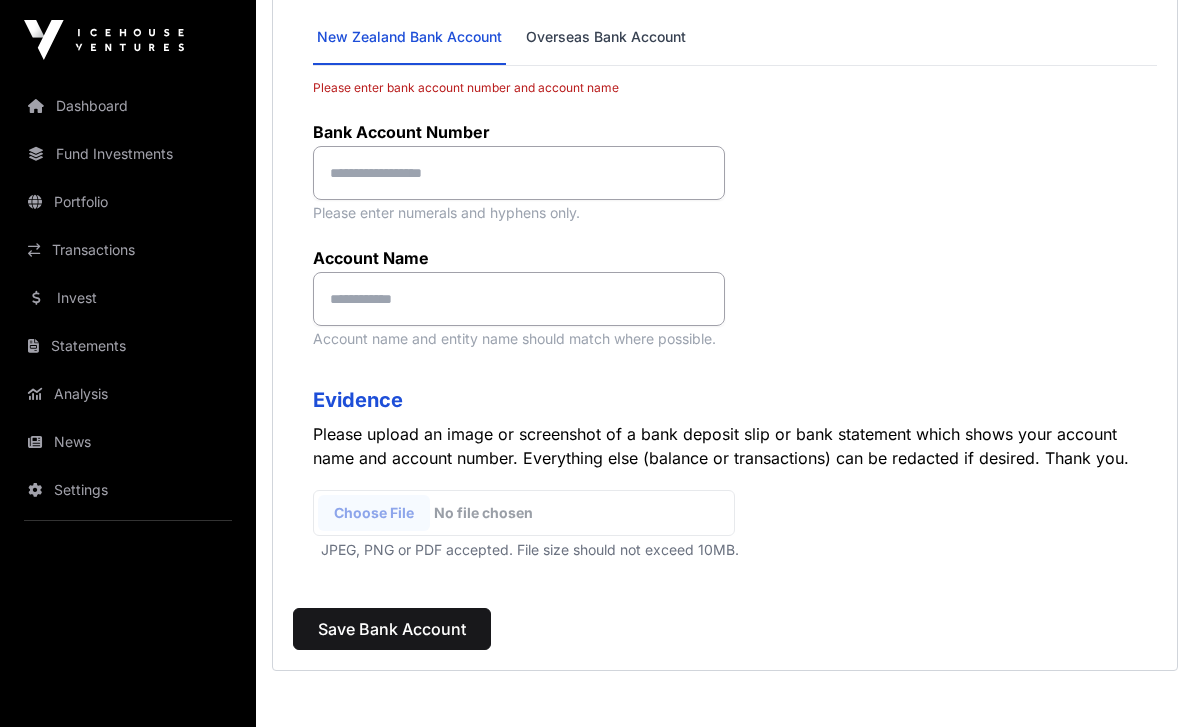 click on "Overseas Bank Account" 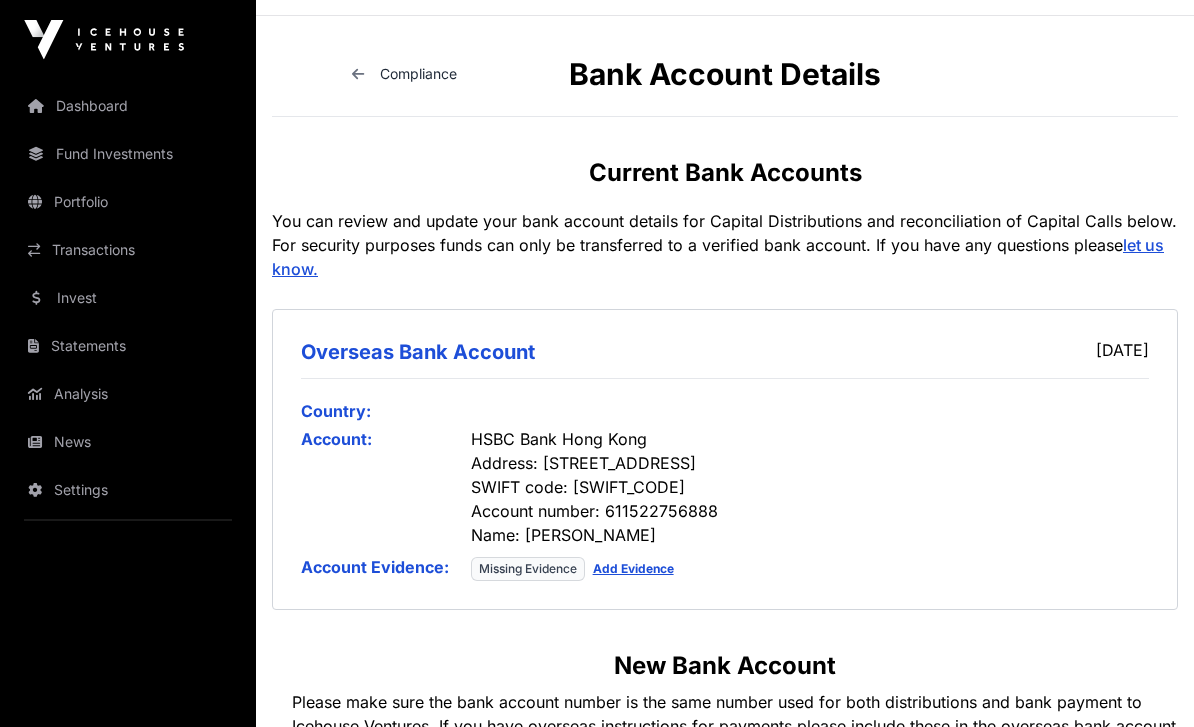 scroll, scrollTop: 65, scrollLeft: 0, axis: vertical 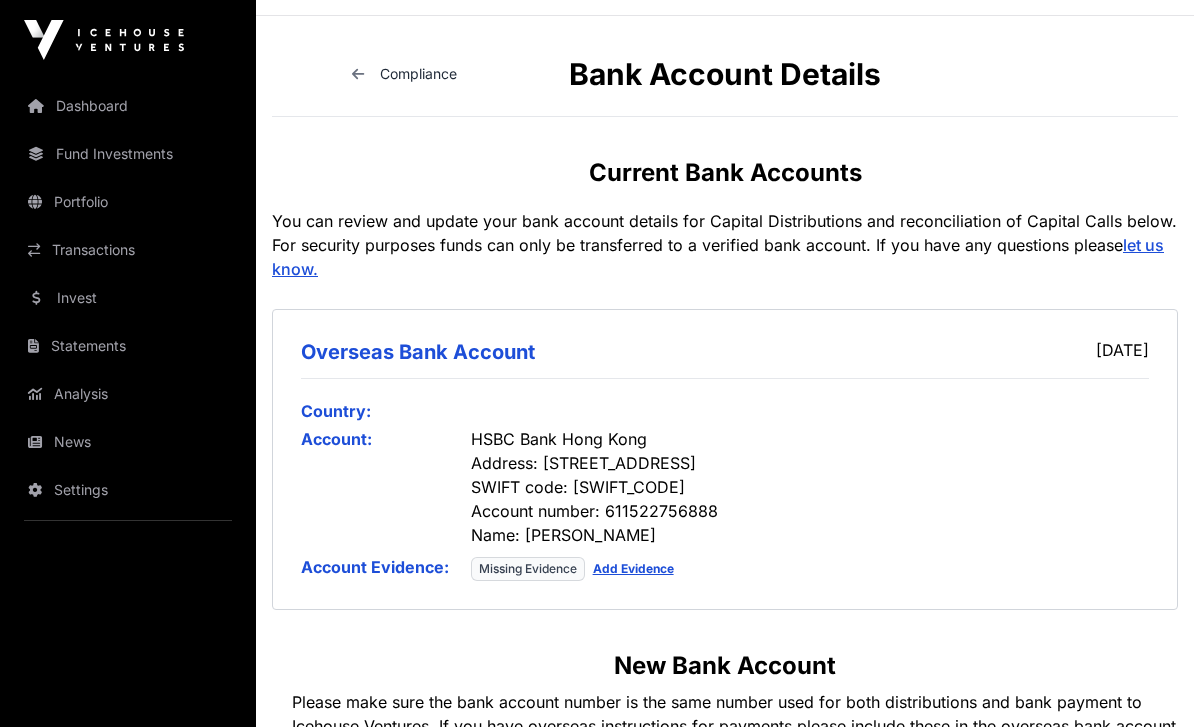 click on "Missing Evidence" 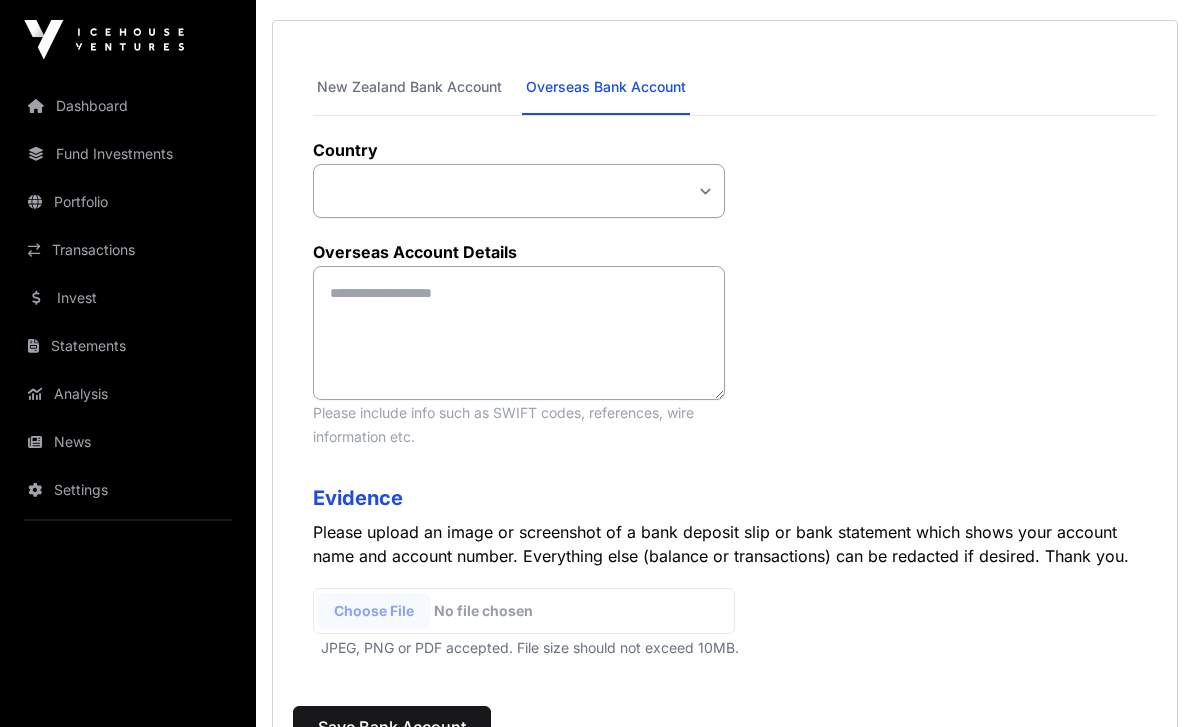 scroll, scrollTop: 1005, scrollLeft: 0, axis: vertical 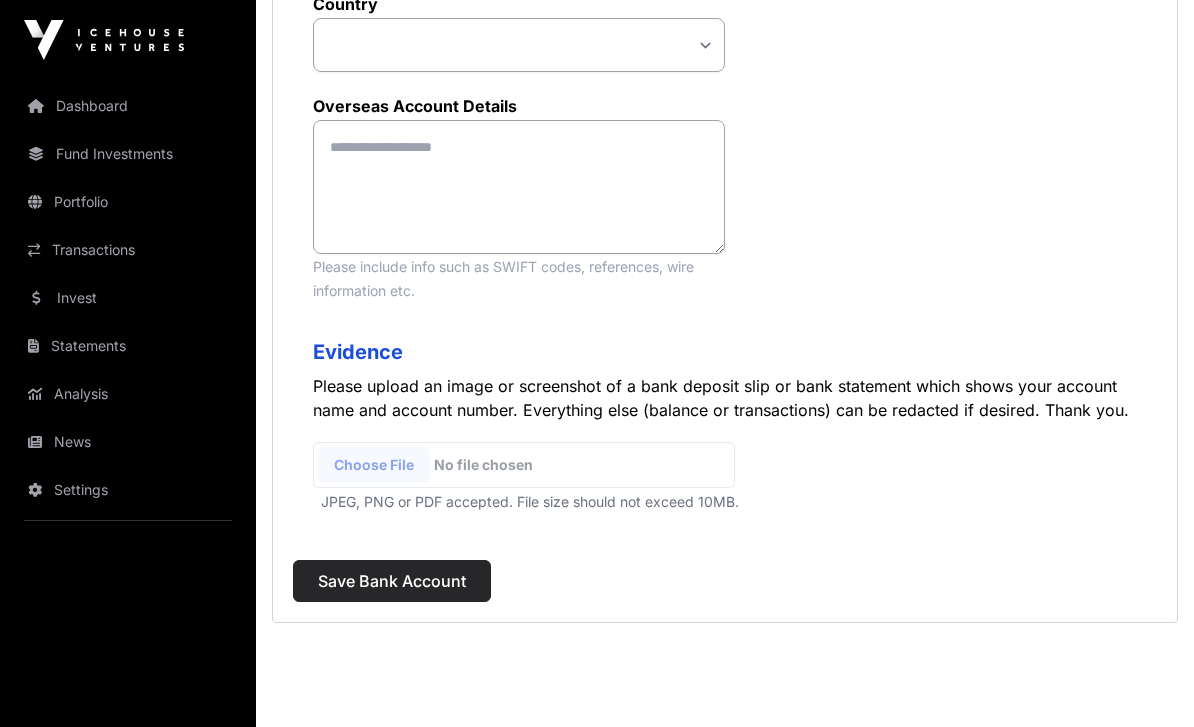 click on "Save Bank Account" 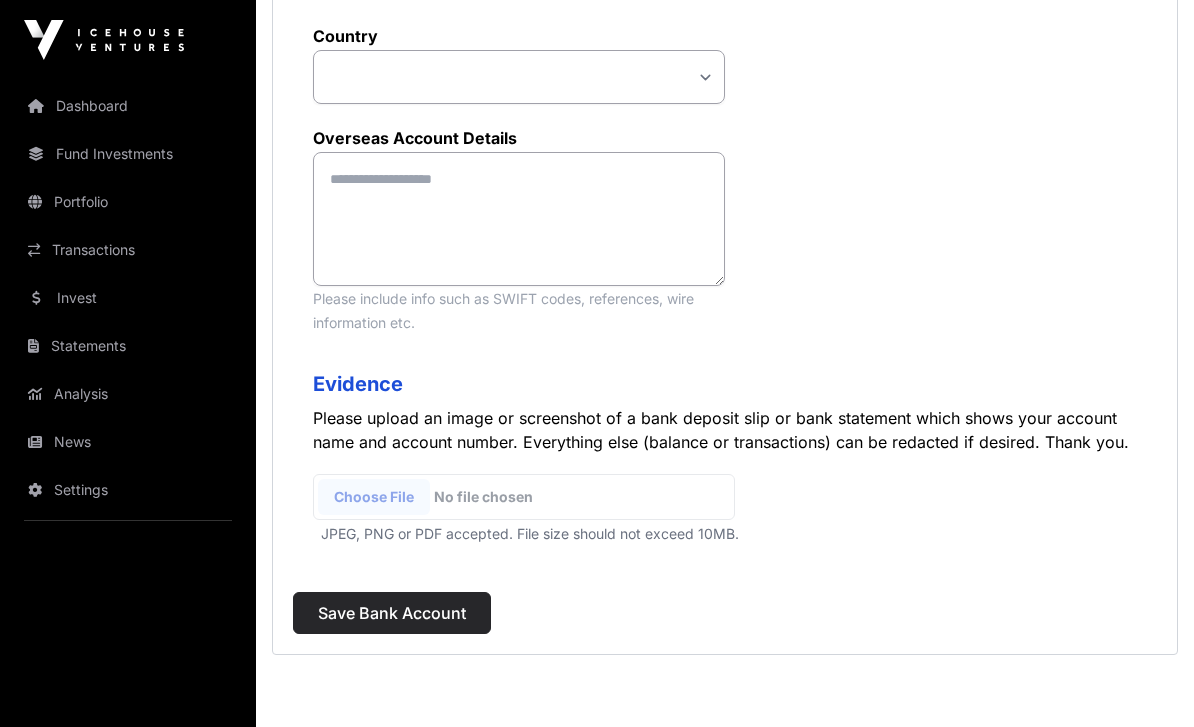 click on "Save Bank Account" 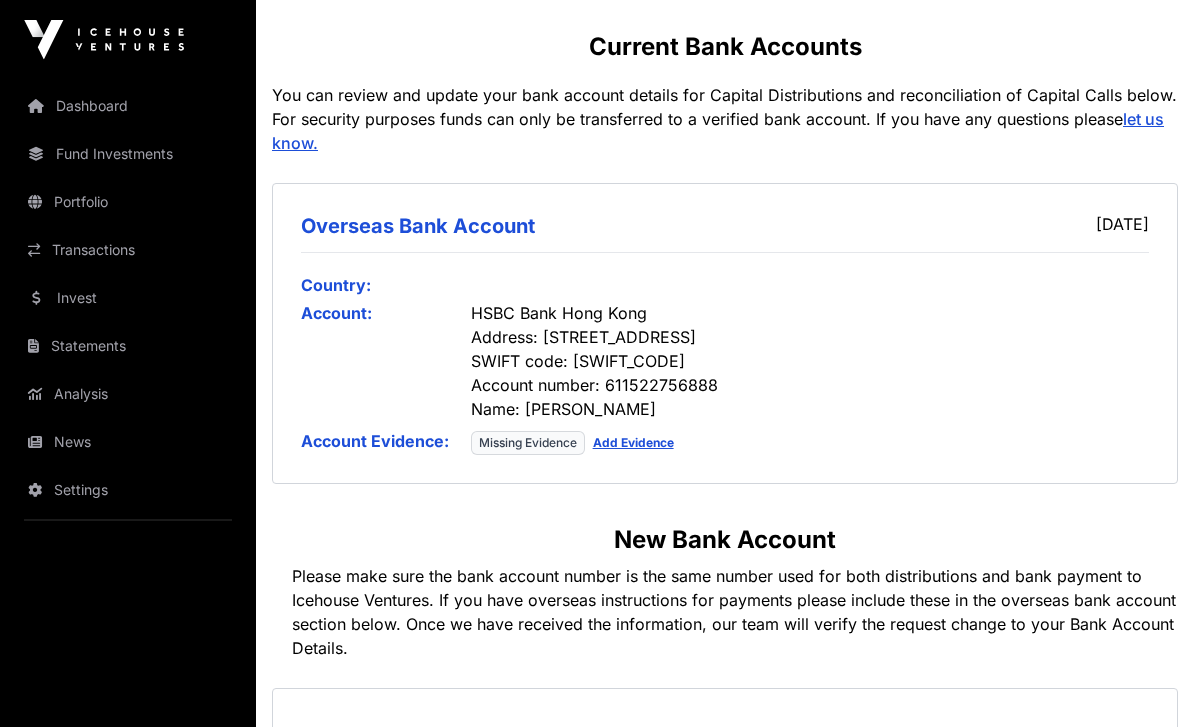 scroll, scrollTop: 0, scrollLeft: 0, axis: both 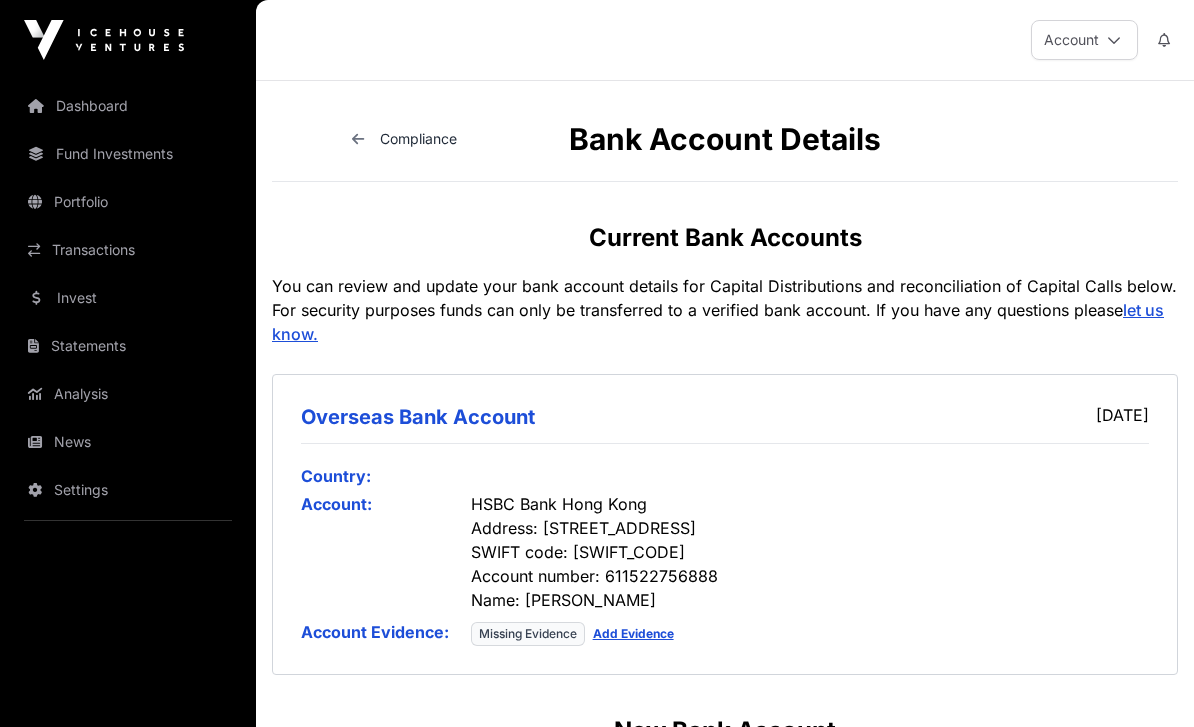 click on "Missing Evidence   Add Evidence" 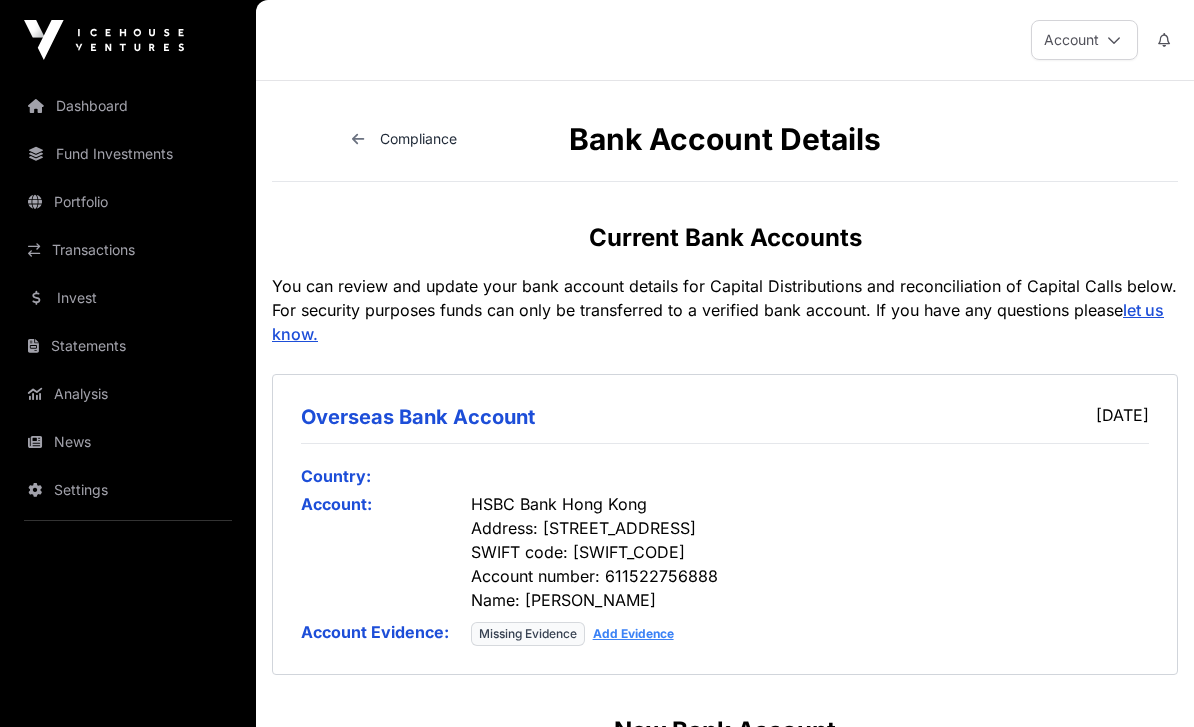 click on "Add Evidence" 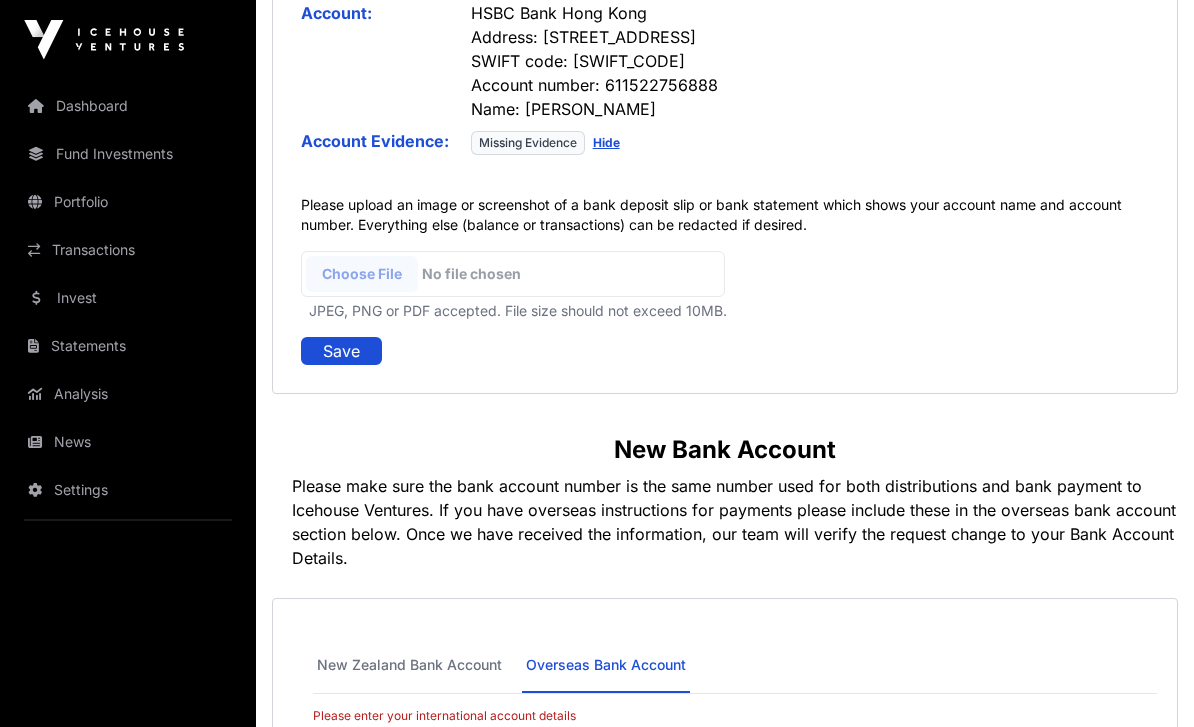 scroll, scrollTop: 491, scrollLeft: 0, axis: vertical 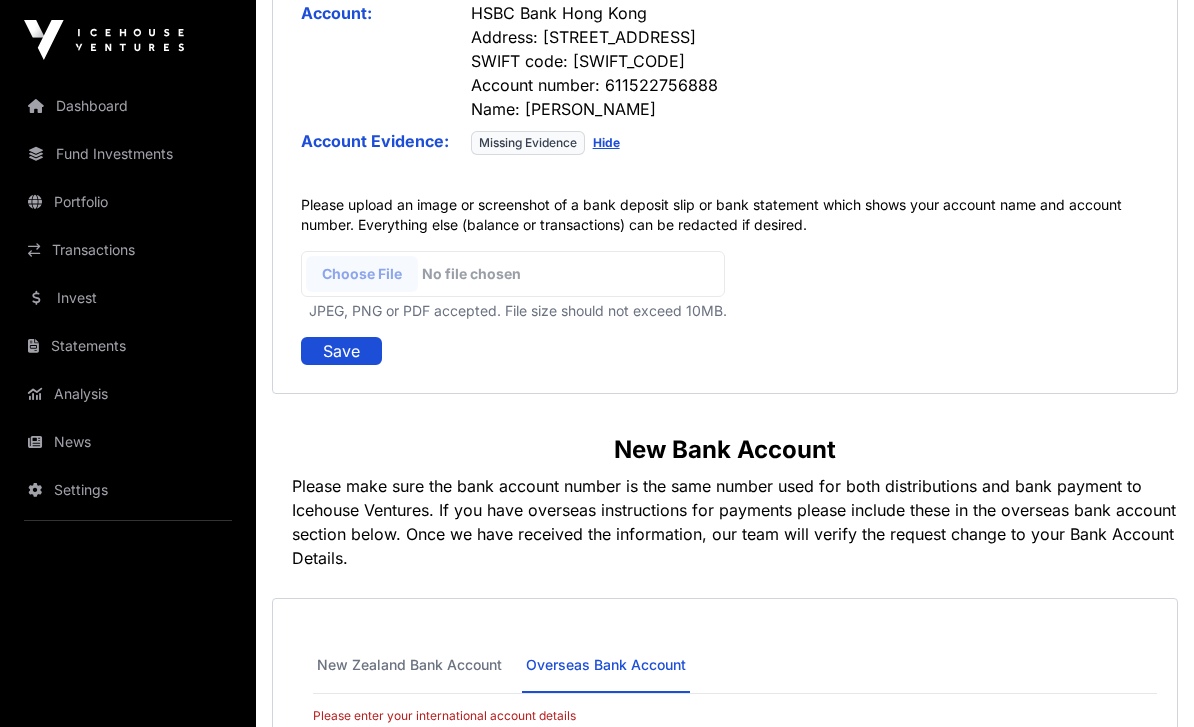 click 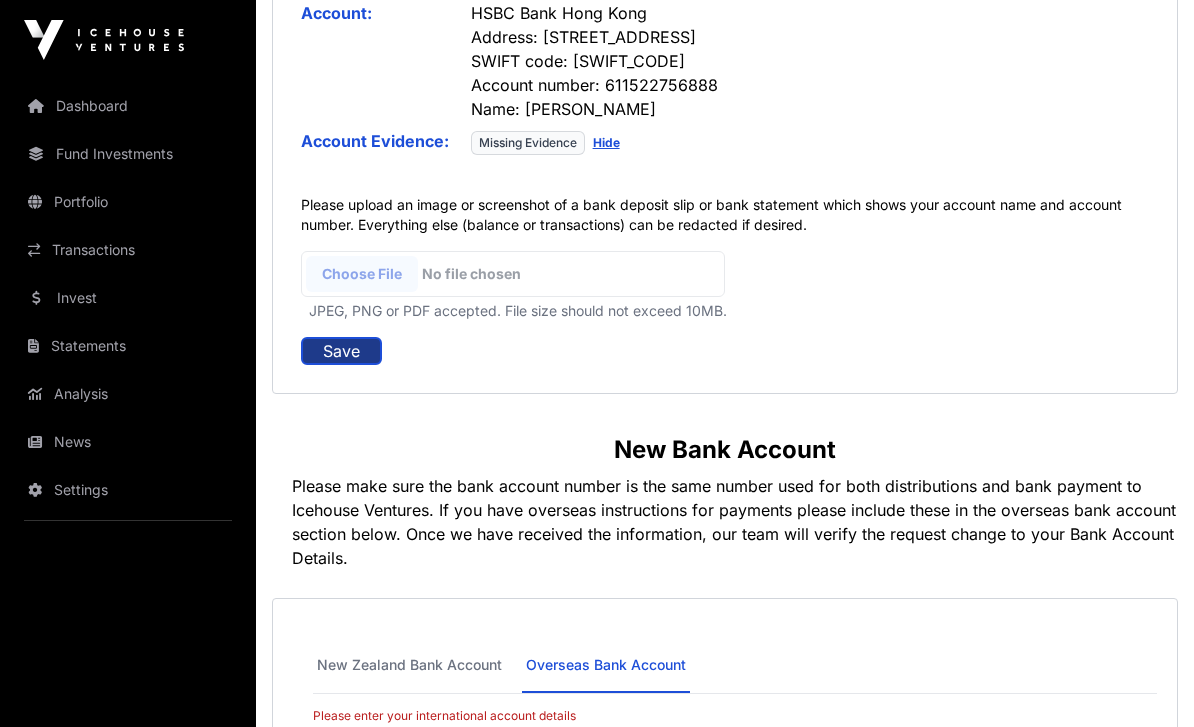 click on "Save" 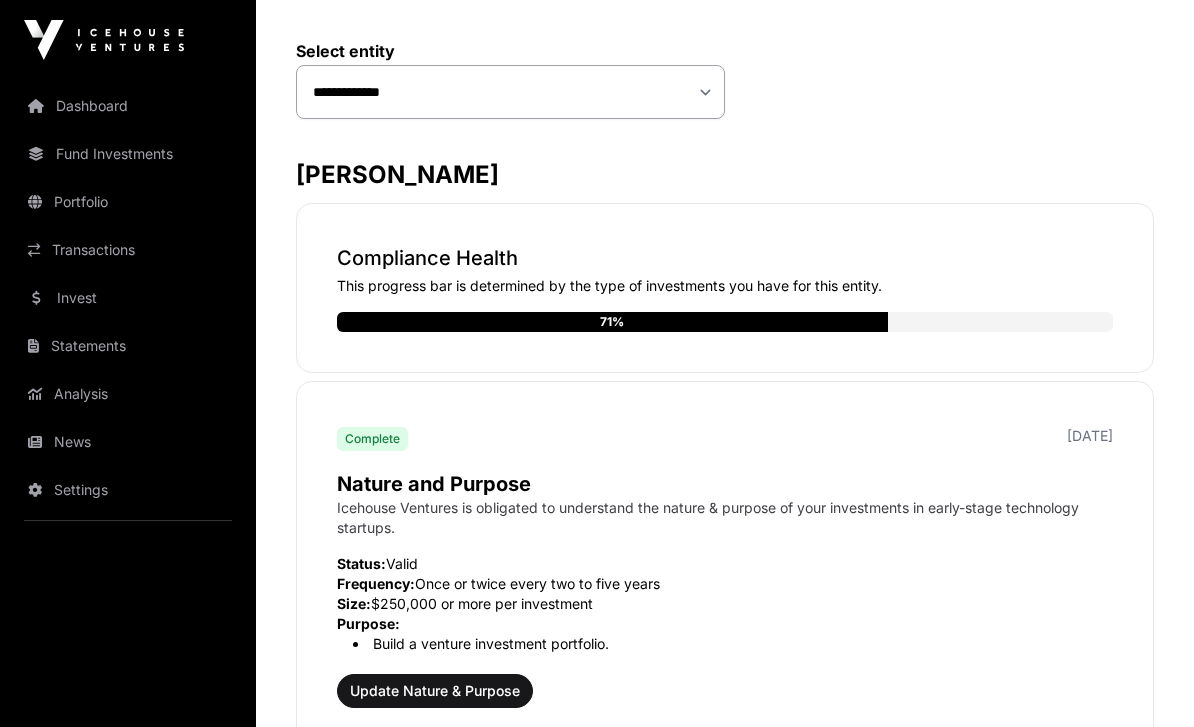 scroll, scrollTop: 0, scrollLeft: 0, axis: both 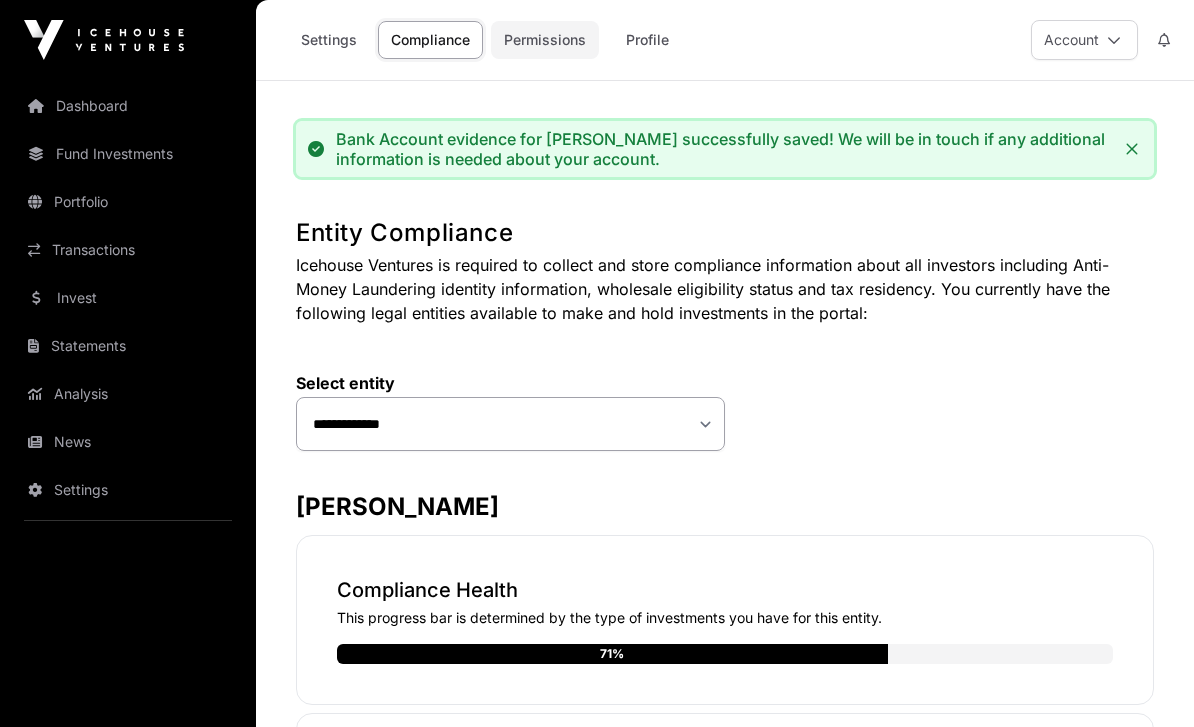 click on "Permissions" 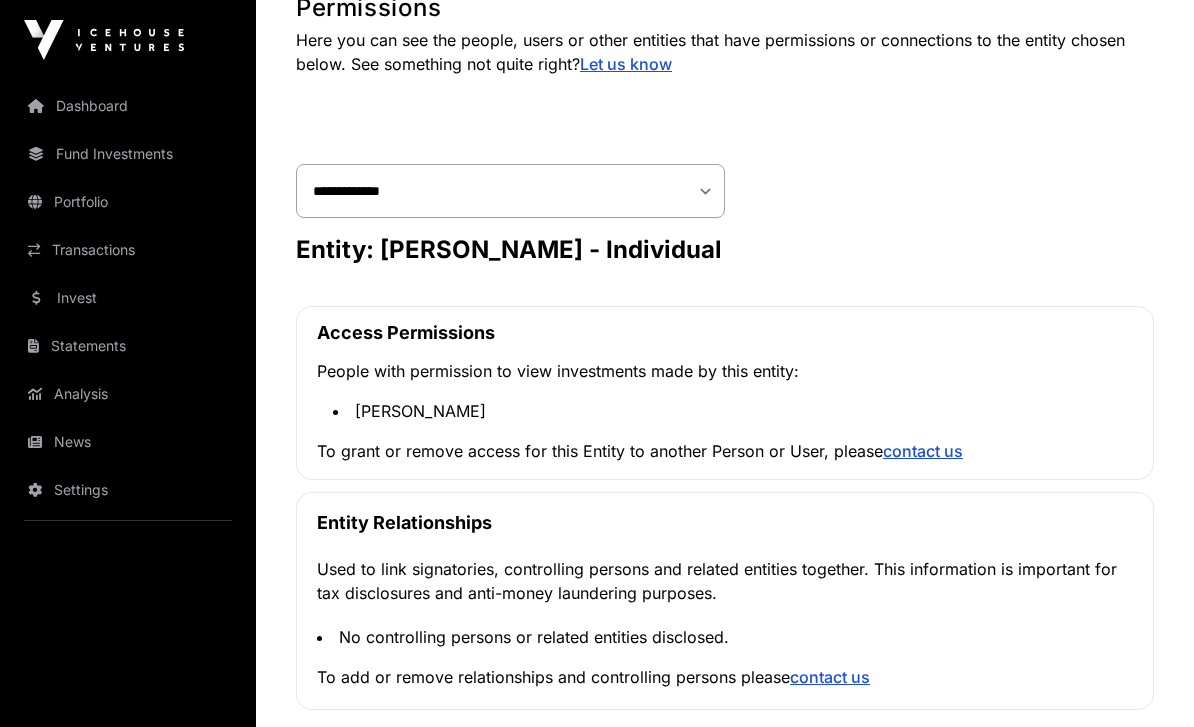 scroll, scrollTop: 0, scrollLeft: 0, axis: both 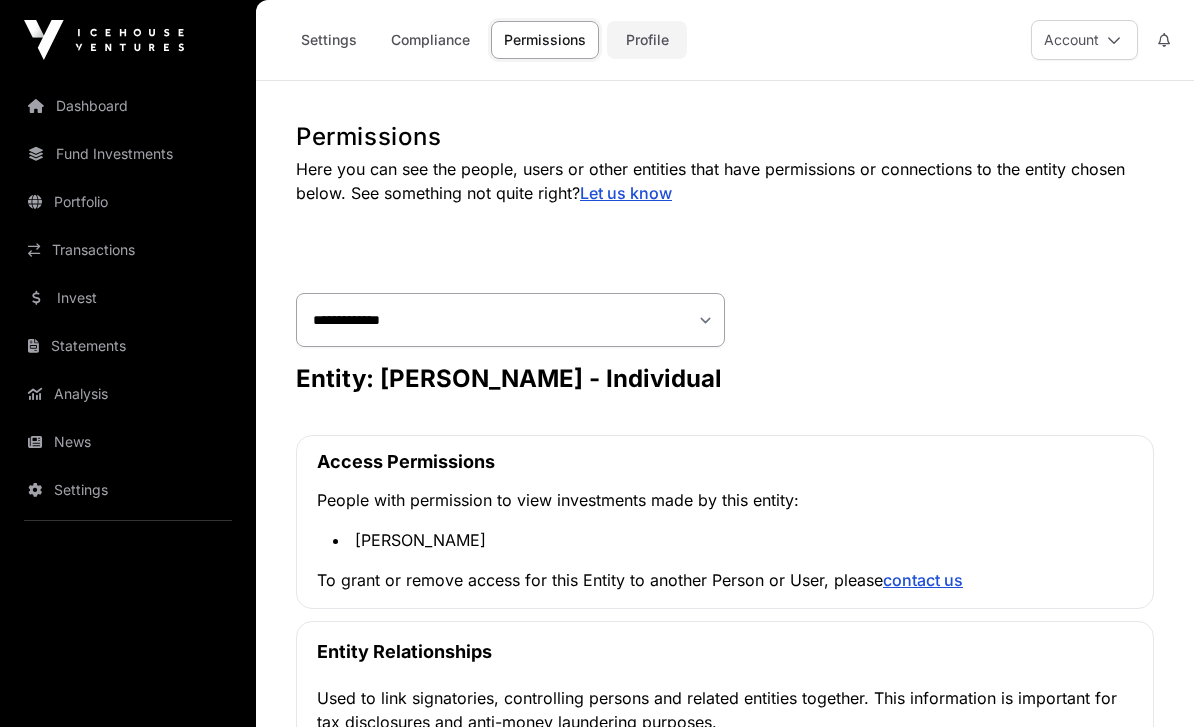 click on "Profile" 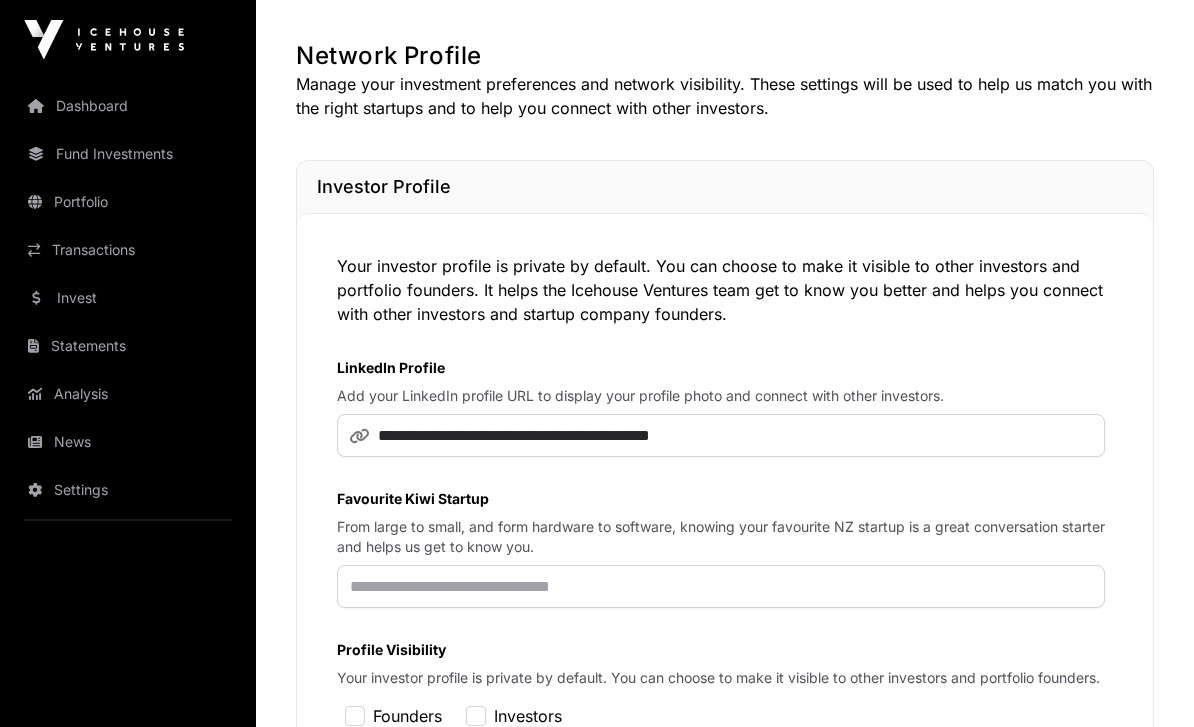 scroll, scrollTop: 81, scrollLeft: 0, axis: vertical 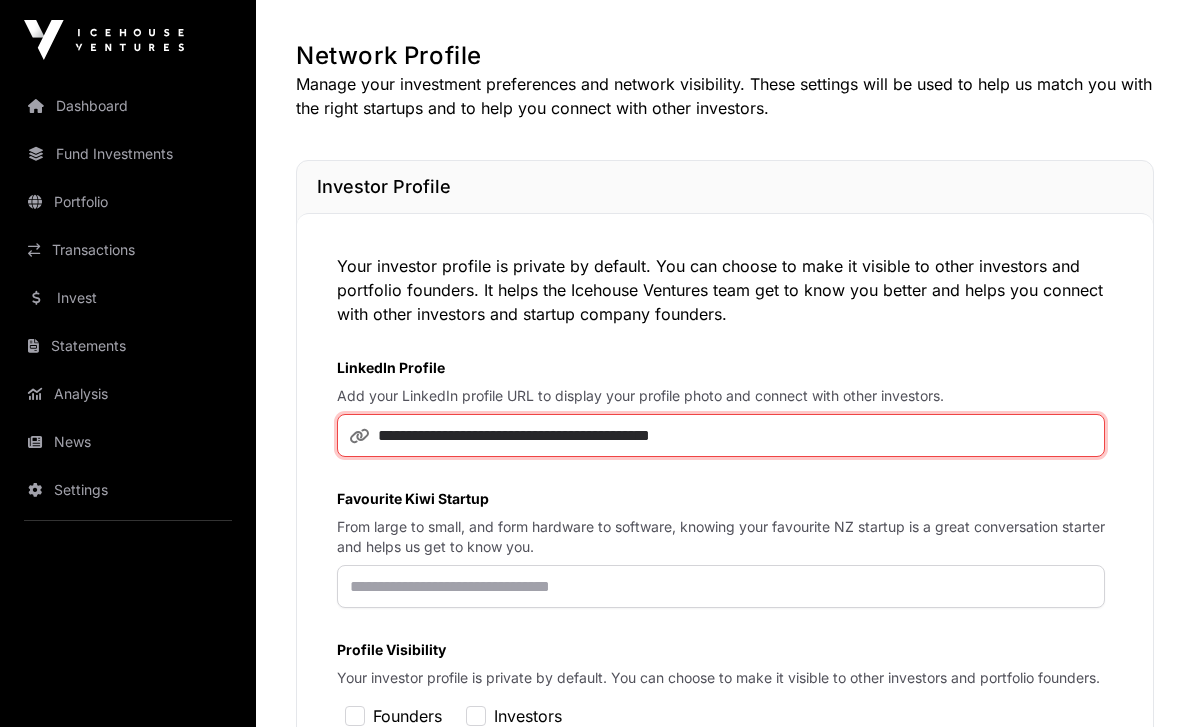 click on "**********" 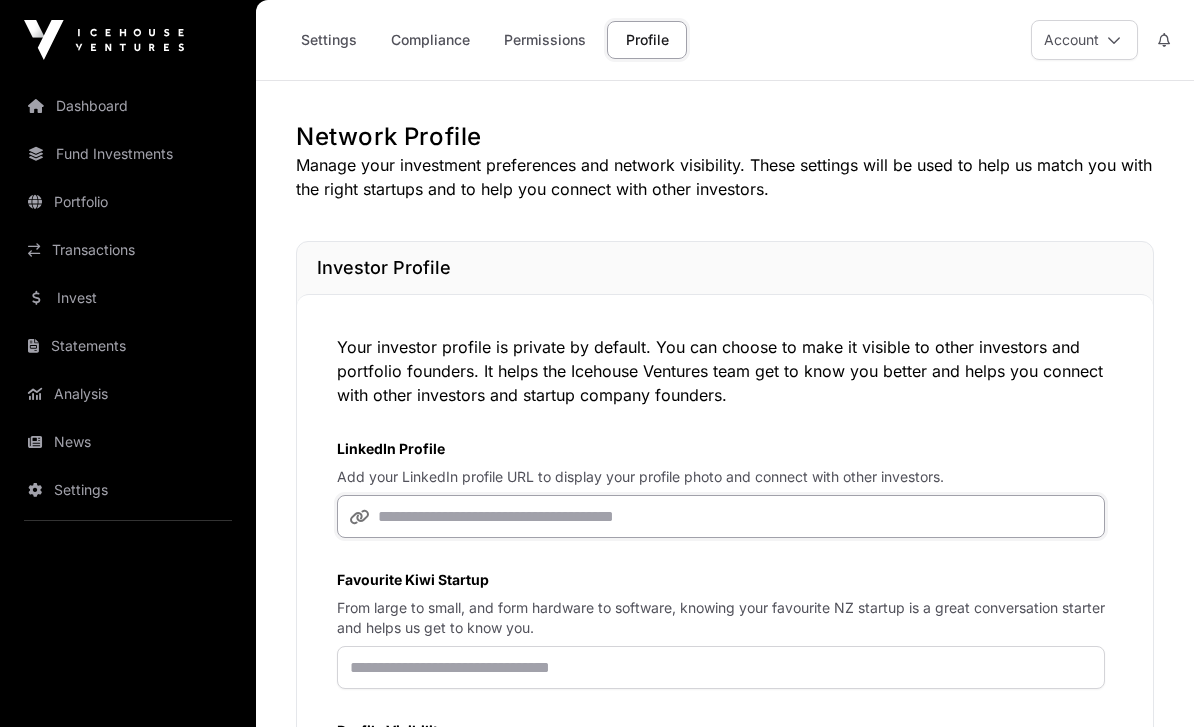 paste on "**********" 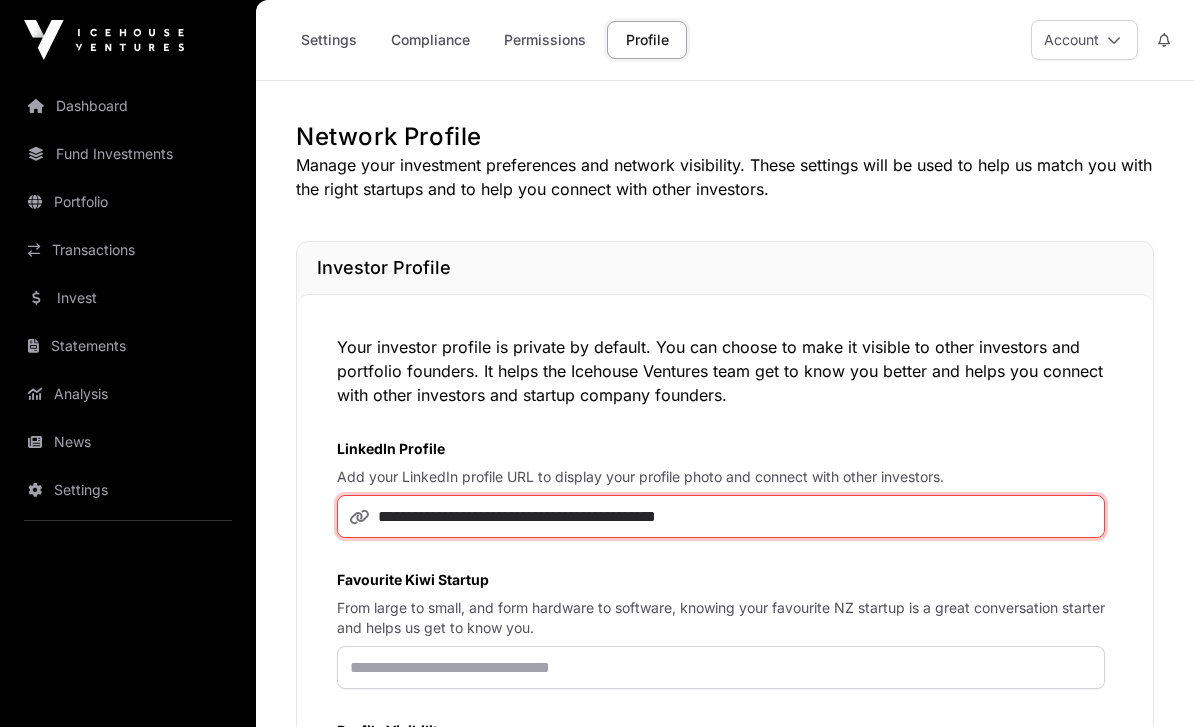 type on "**********" 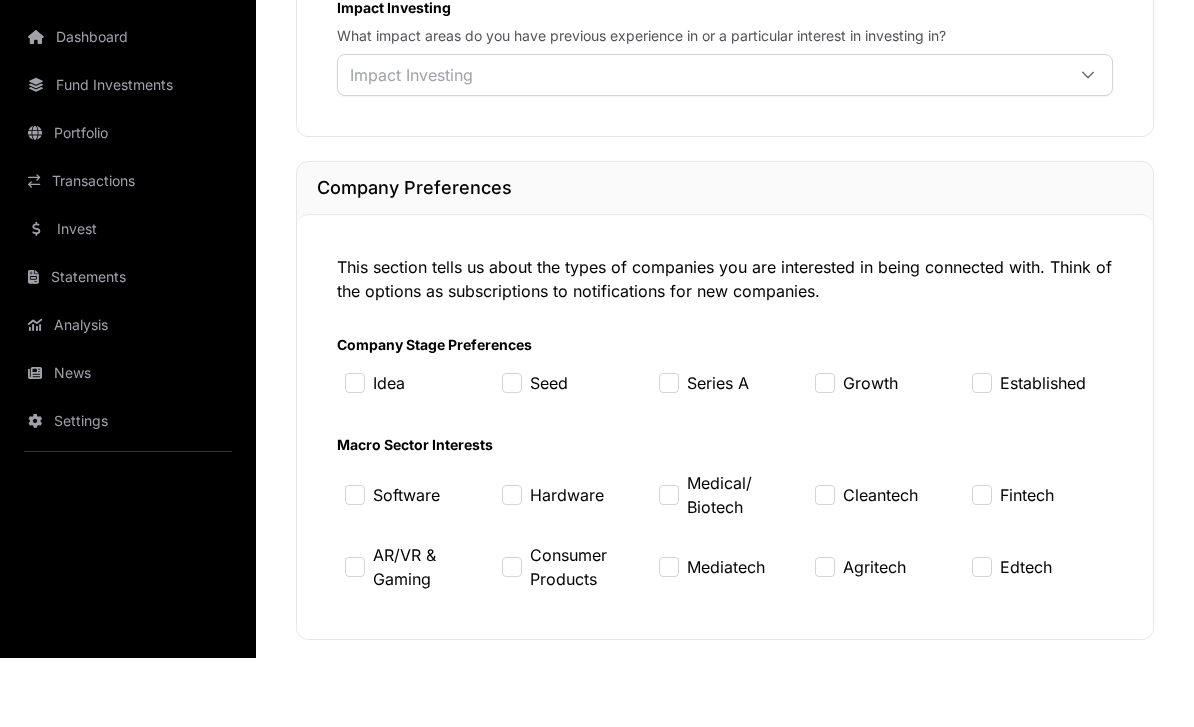 scroll, scrollTop: 1885, scrollLeft: 0, axis: vertical 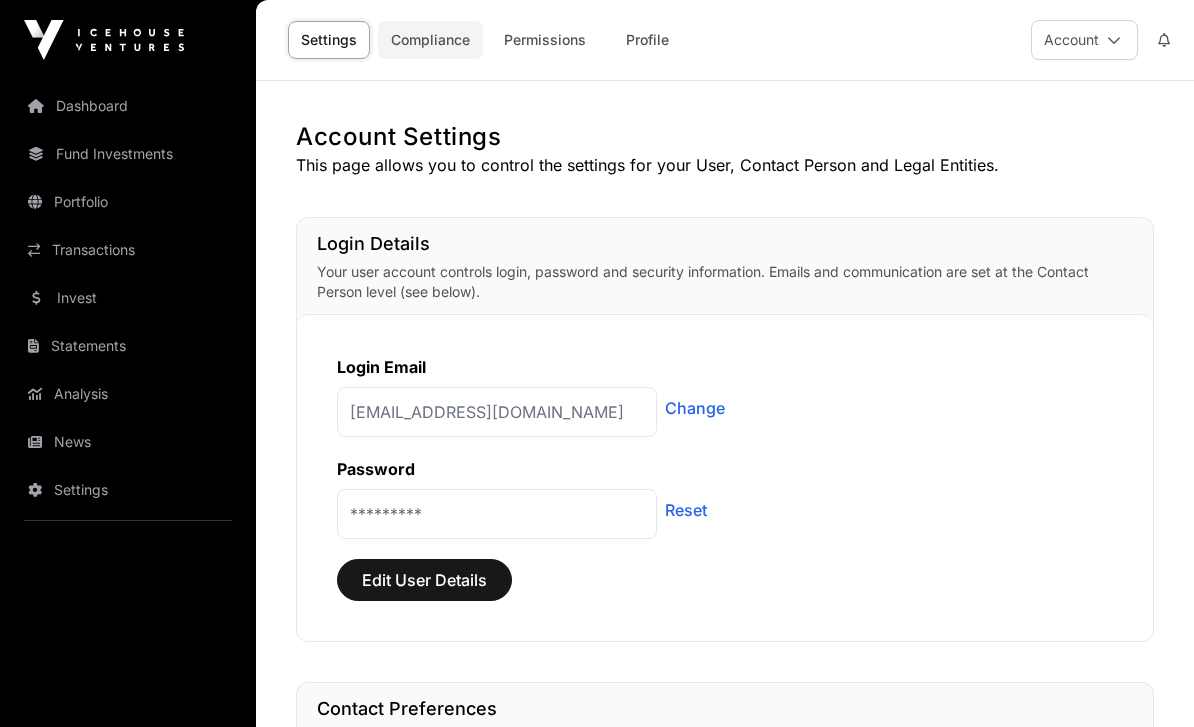 click on "Compliance" 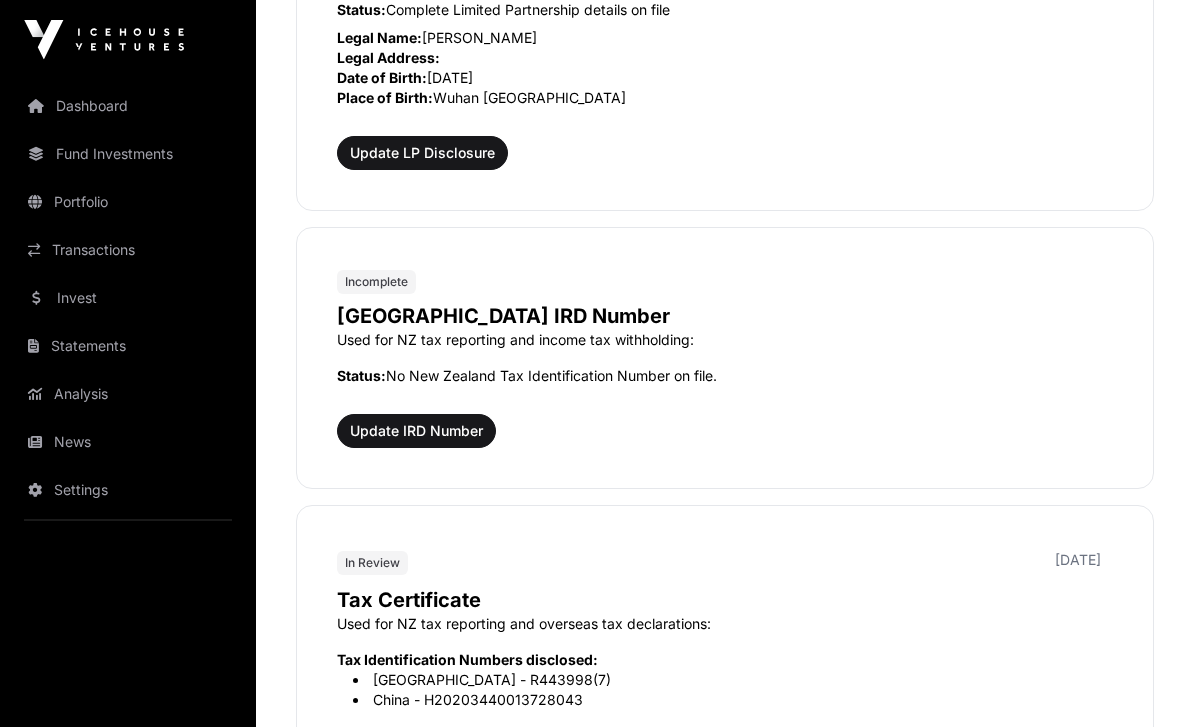 scroll, scrollTop: 1824, scrollLeft: 0, axis: vertical 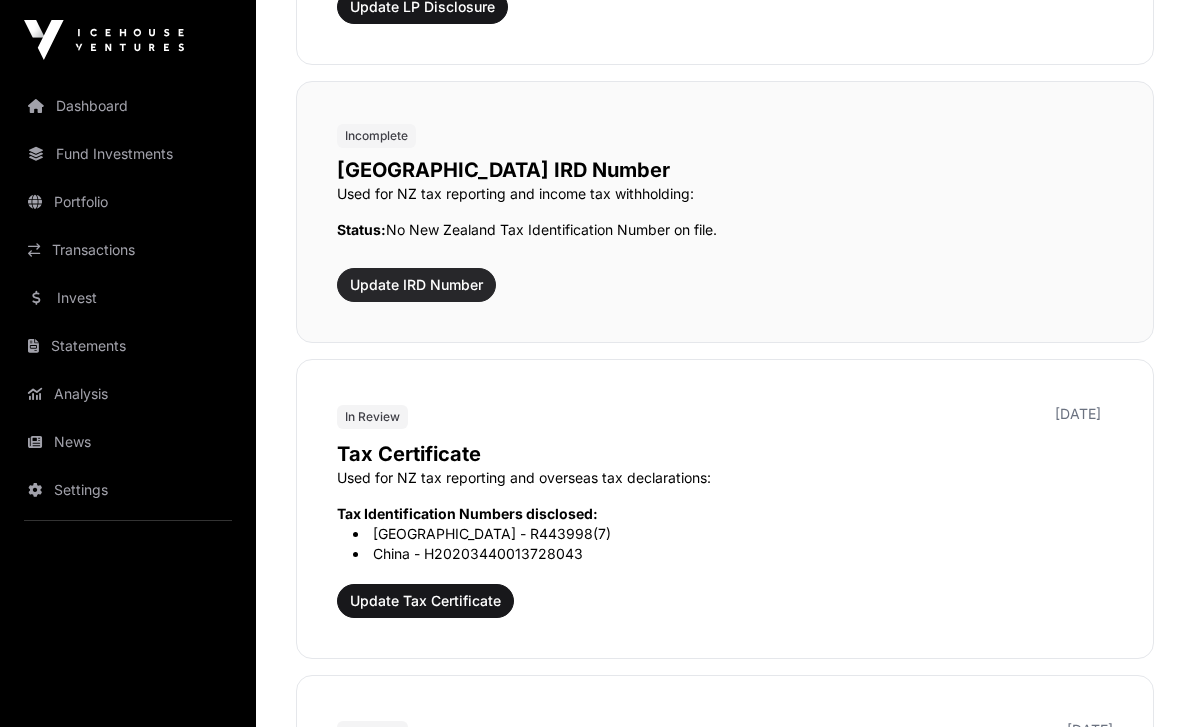 click on "Update IRD Number" 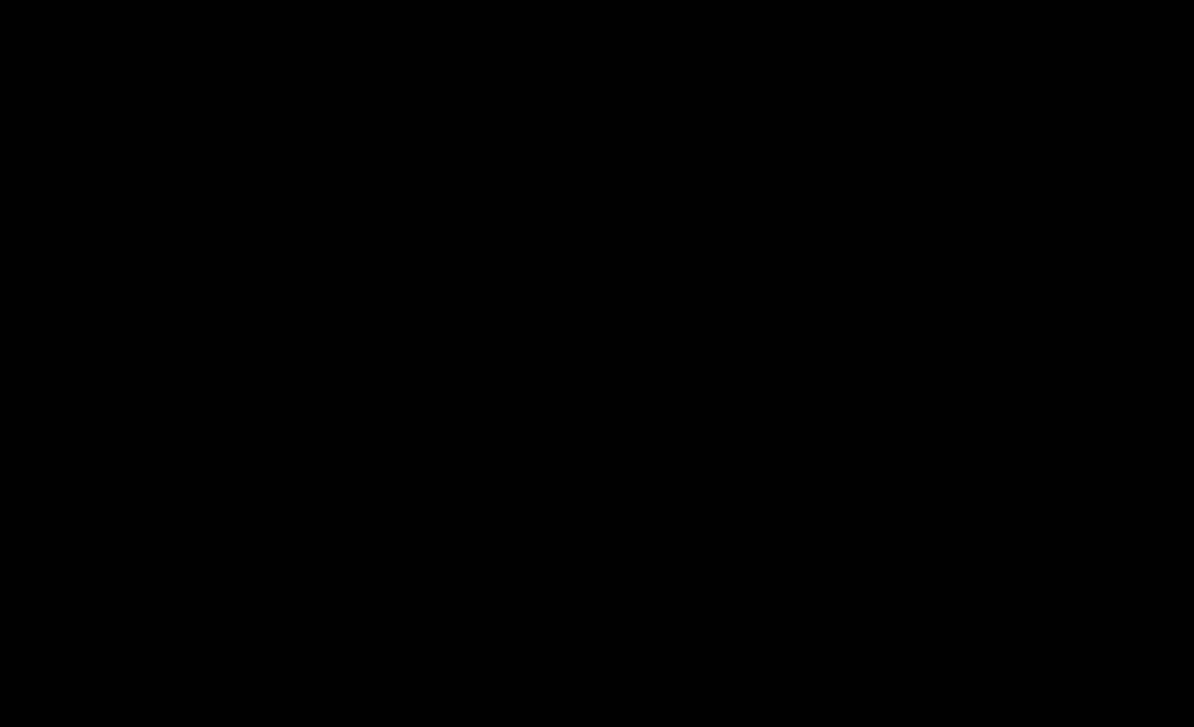 scroll, scrollTop: 0, scrollLeft: 0, axis: both 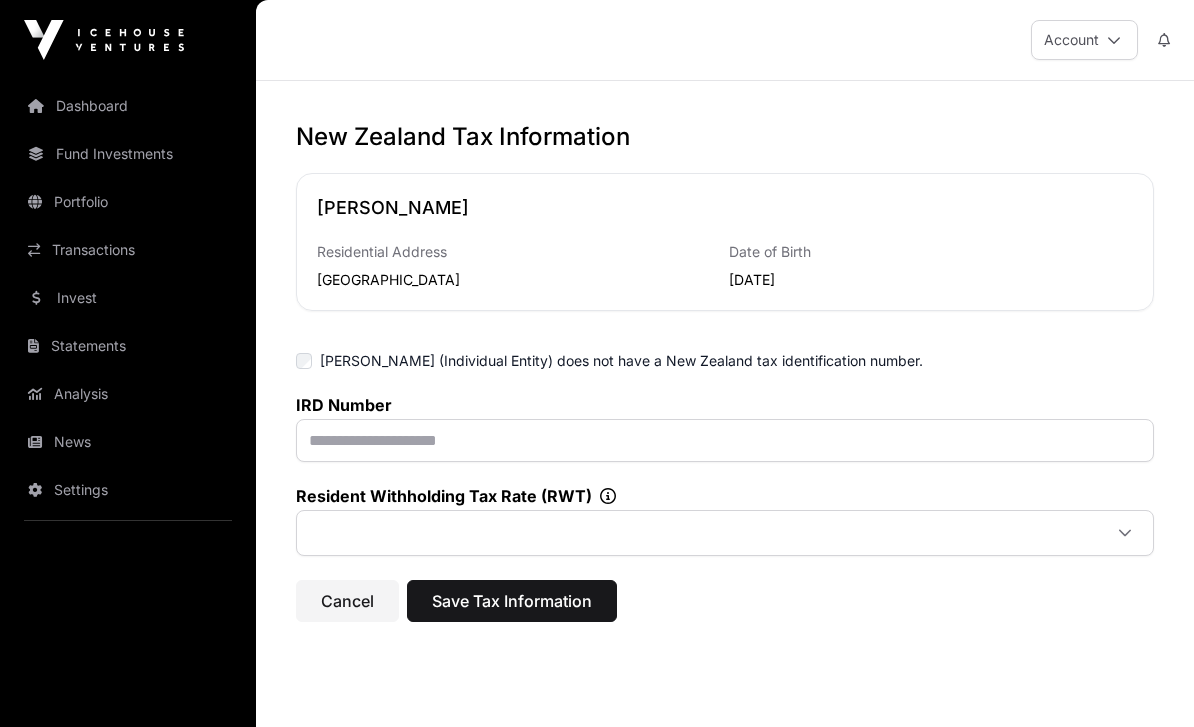 click on "[PERSON_NAME] (Individual Entity) does not have a New Zealand tax identification number." 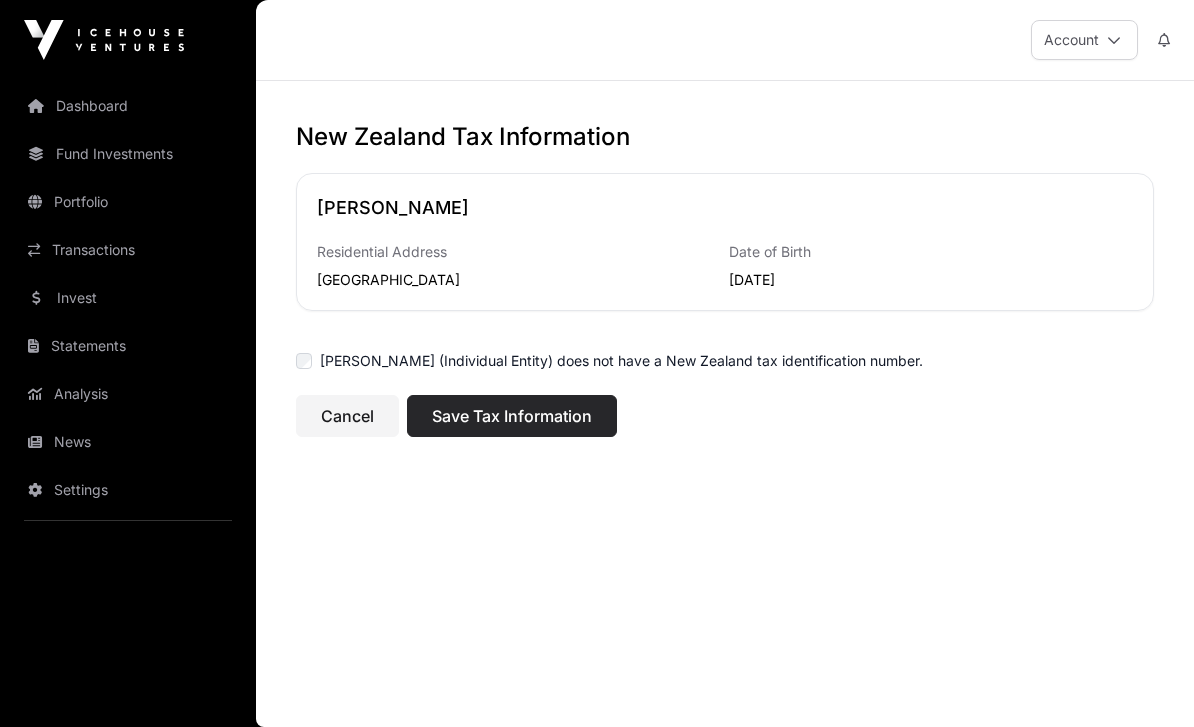 click on "Save Tax Information" 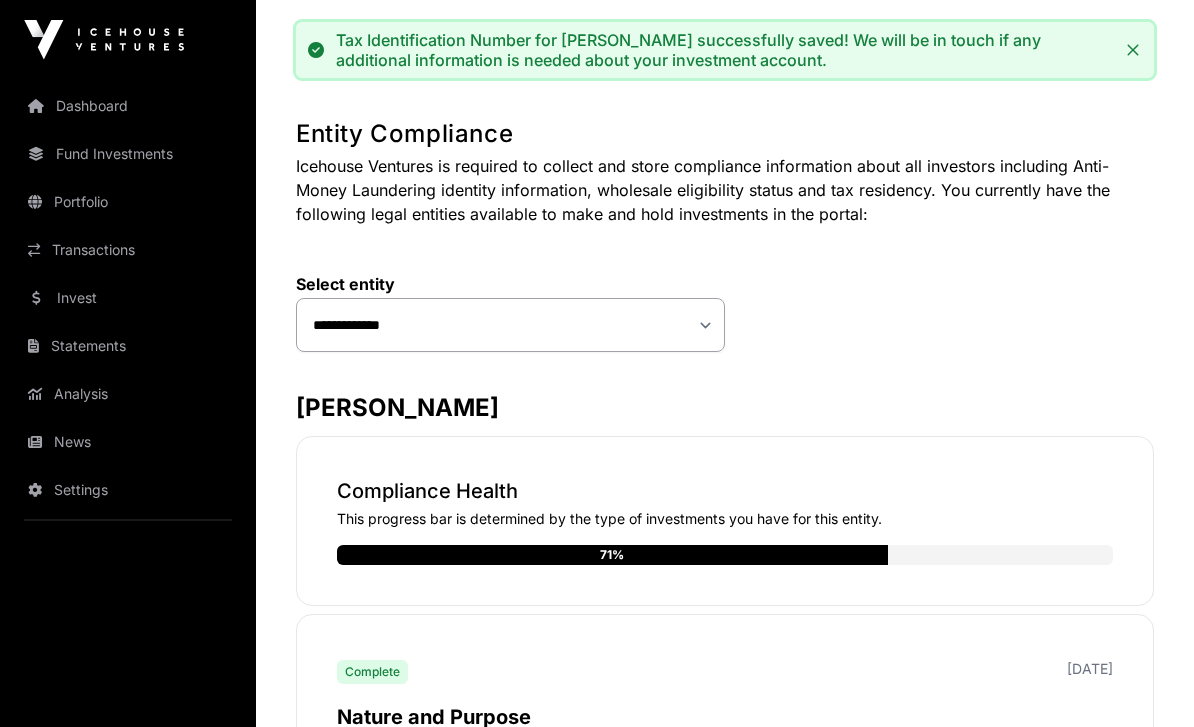 scroll, scrollTop: 0, scrollLeft: 0, axis: both 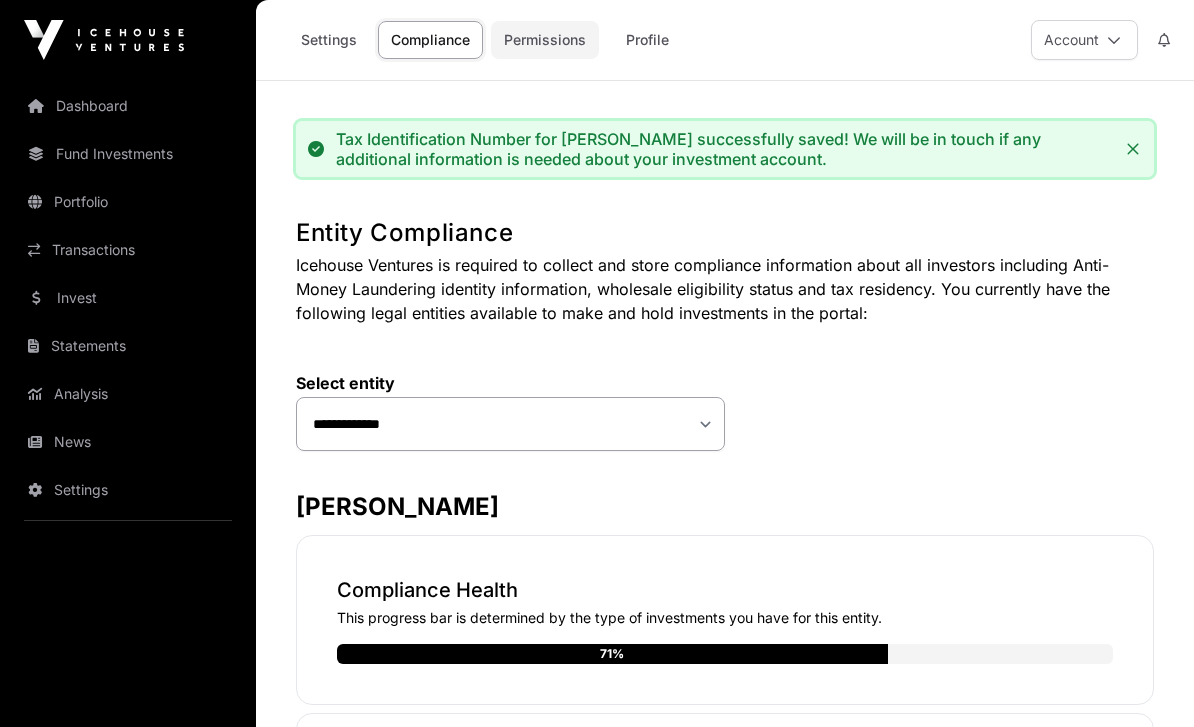 click on "Permissions" 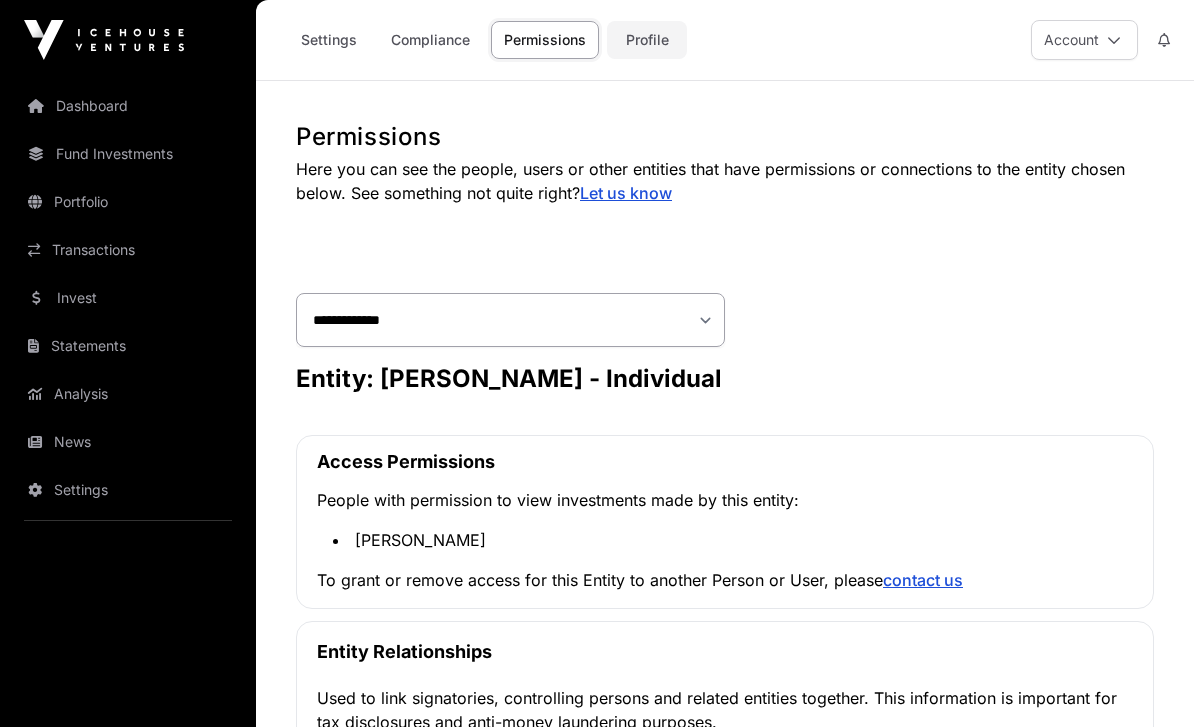 click on "Profile" 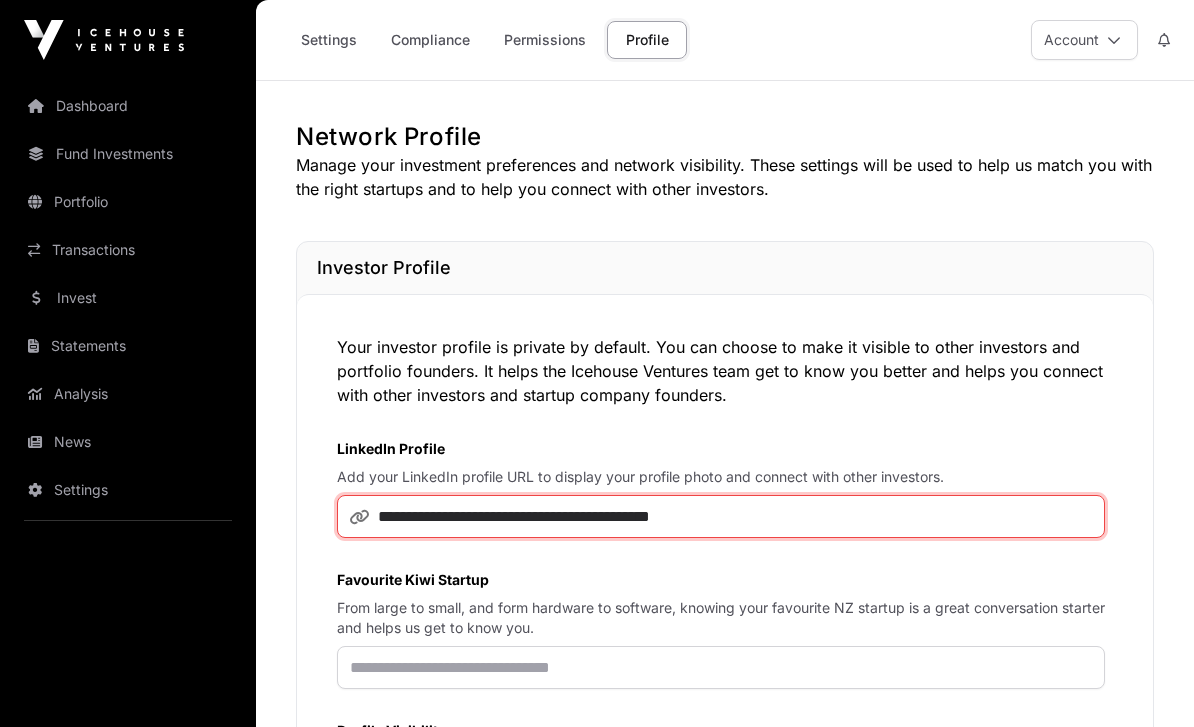 click on "**********" 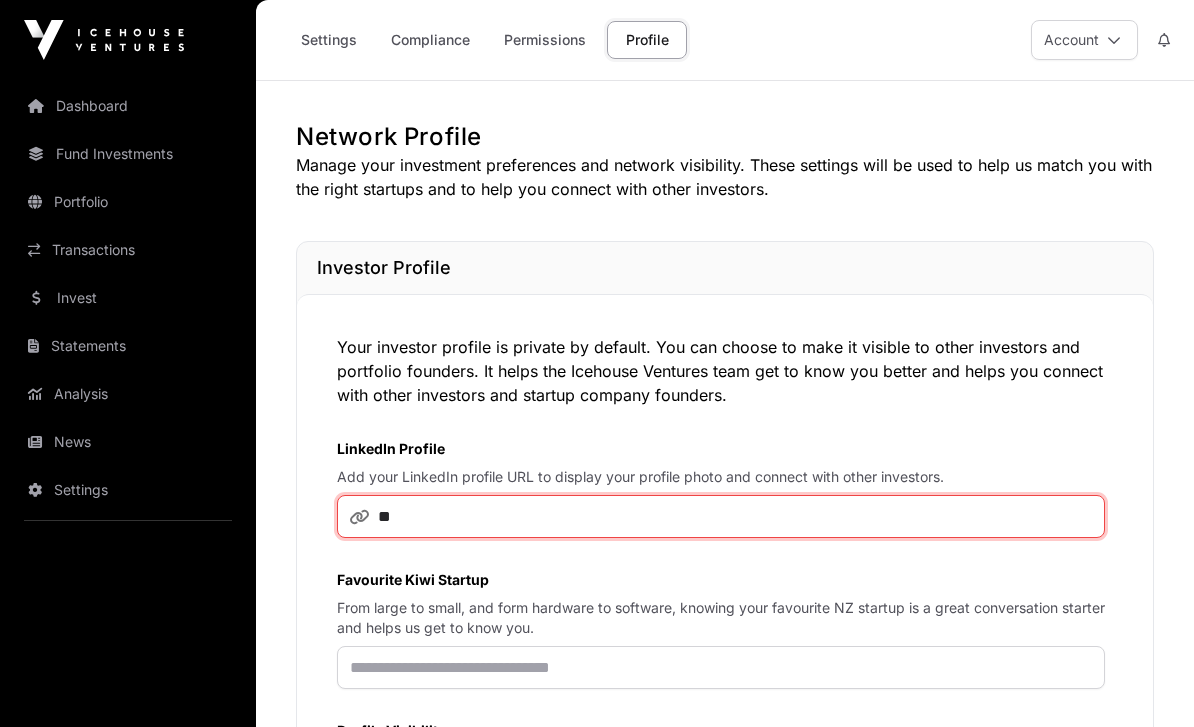 type on "*" 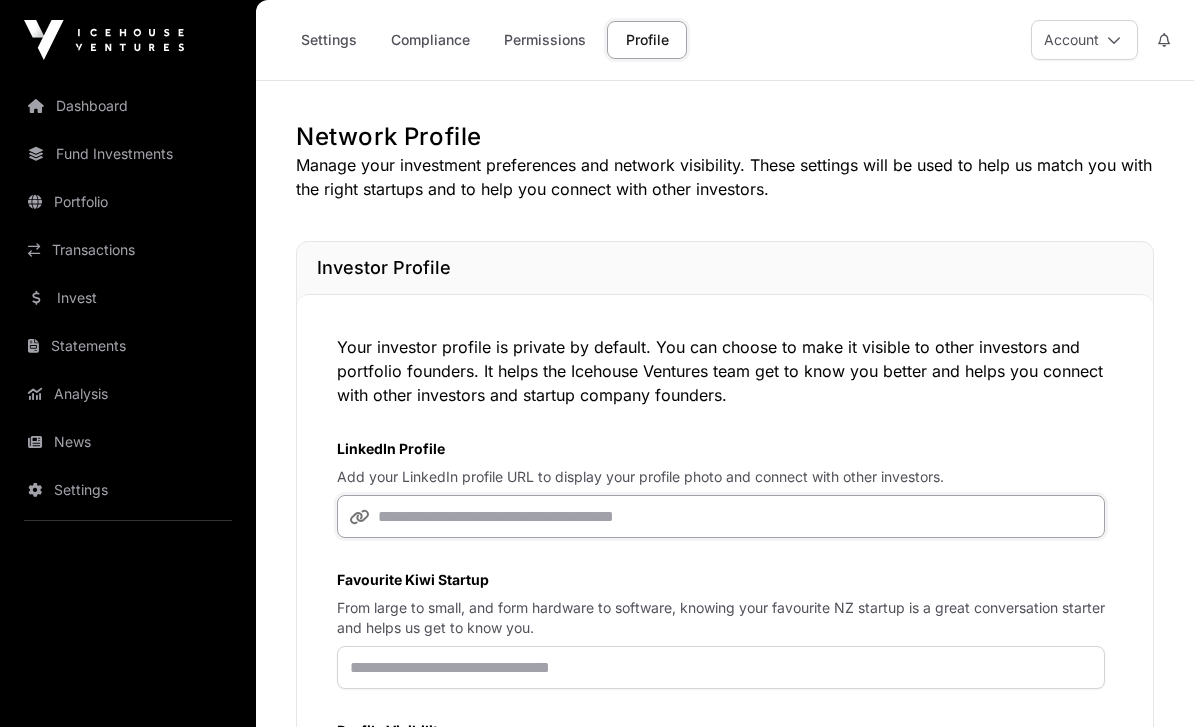 paste on "**********" 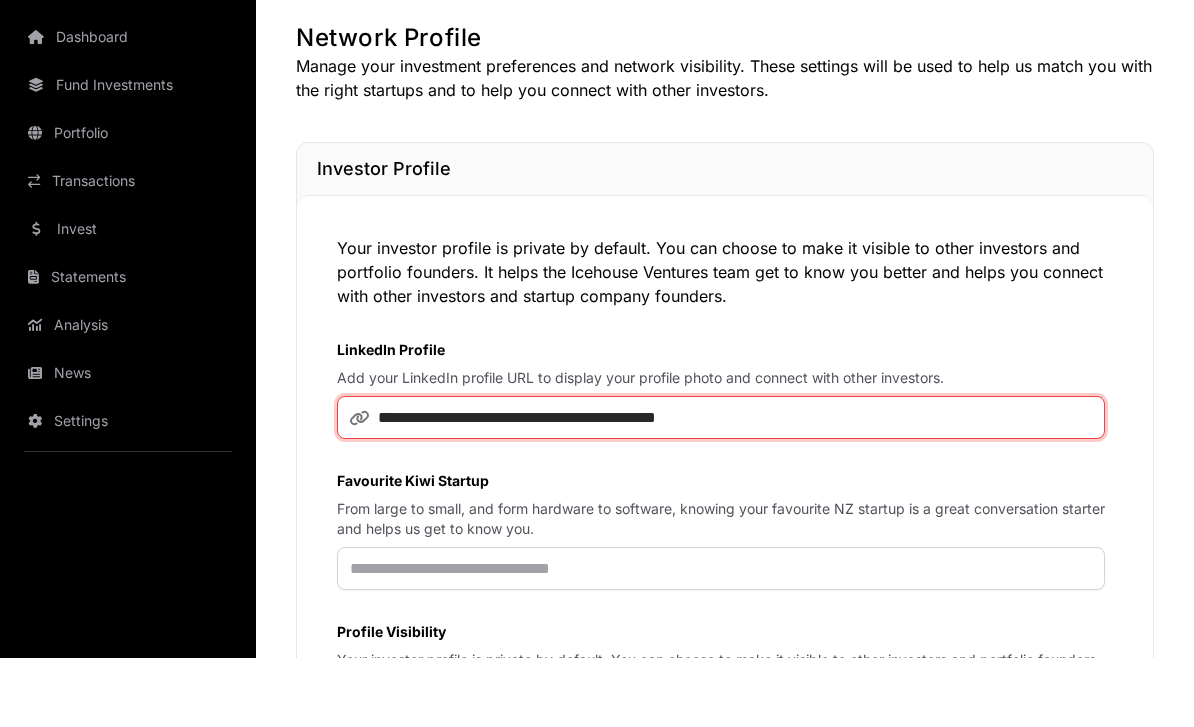 scroll, scrollTop: 30, scrollLeft: 0, axis: vertical 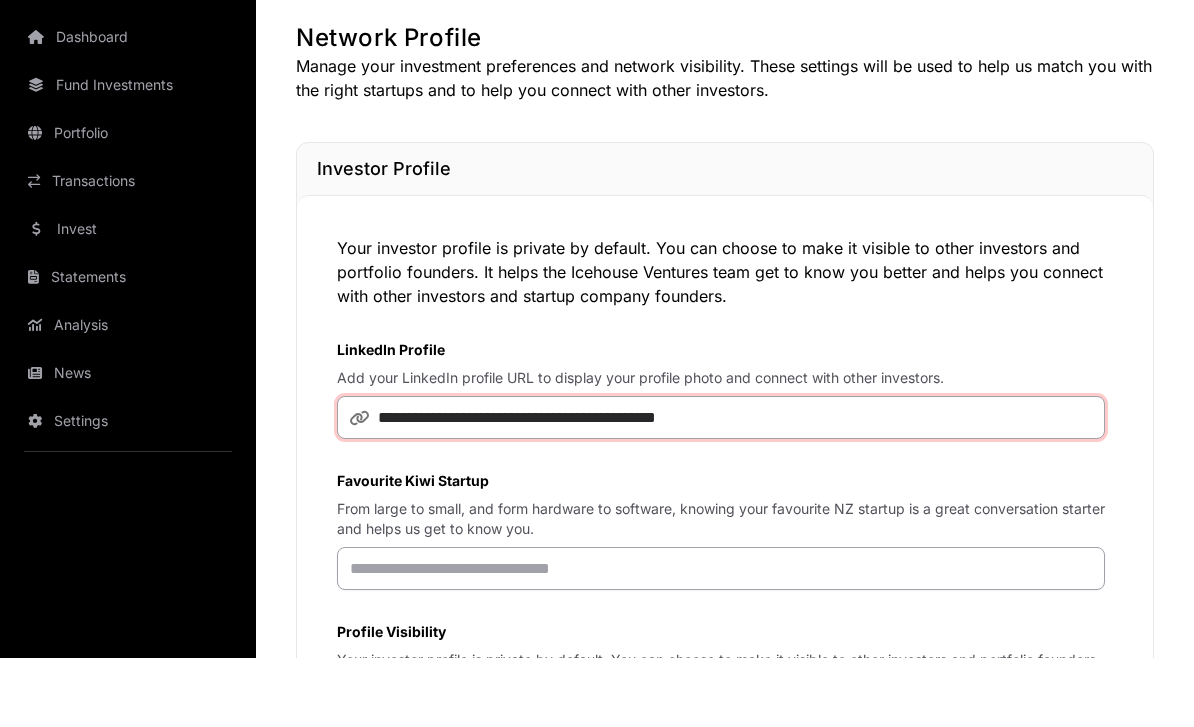 type on "**********" 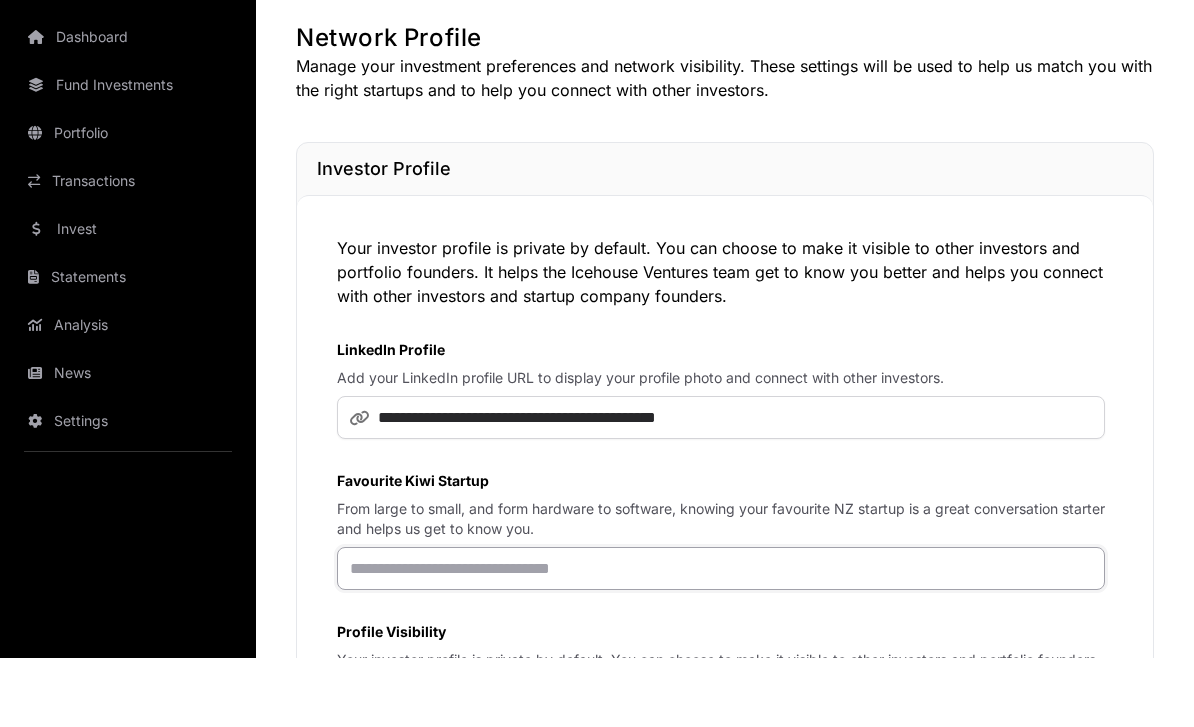 click 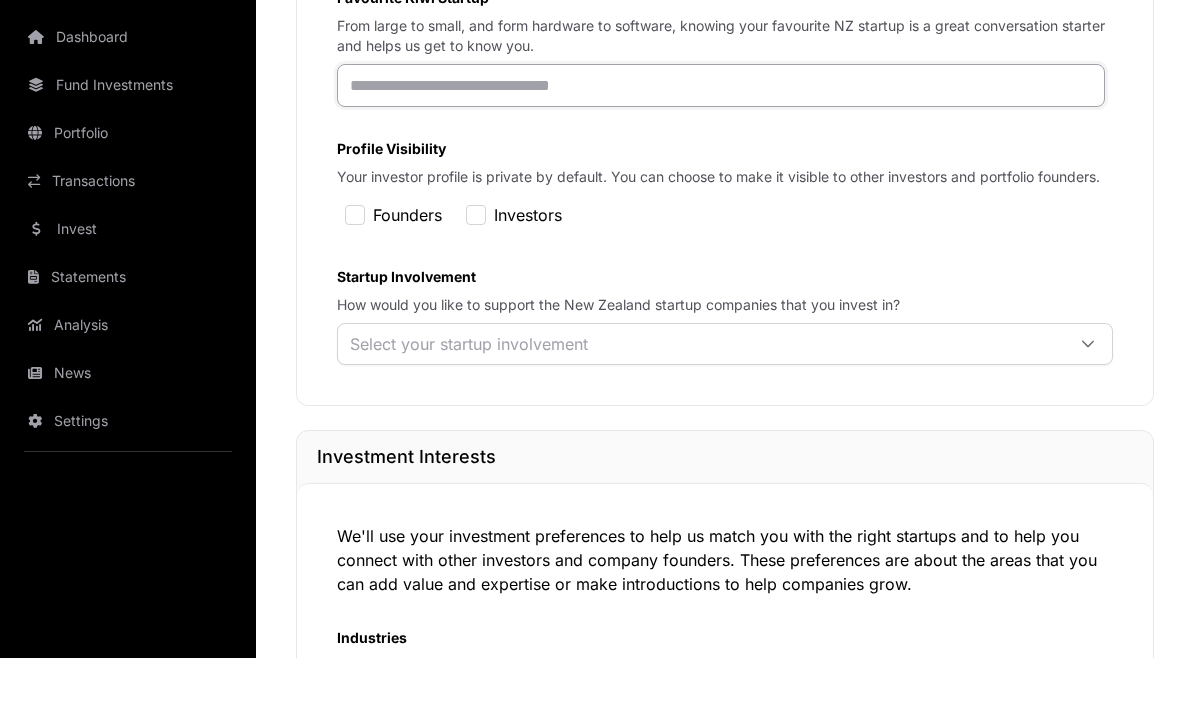 scroll, scrollTop: 531, scrollLeft: 0, axis: vertical 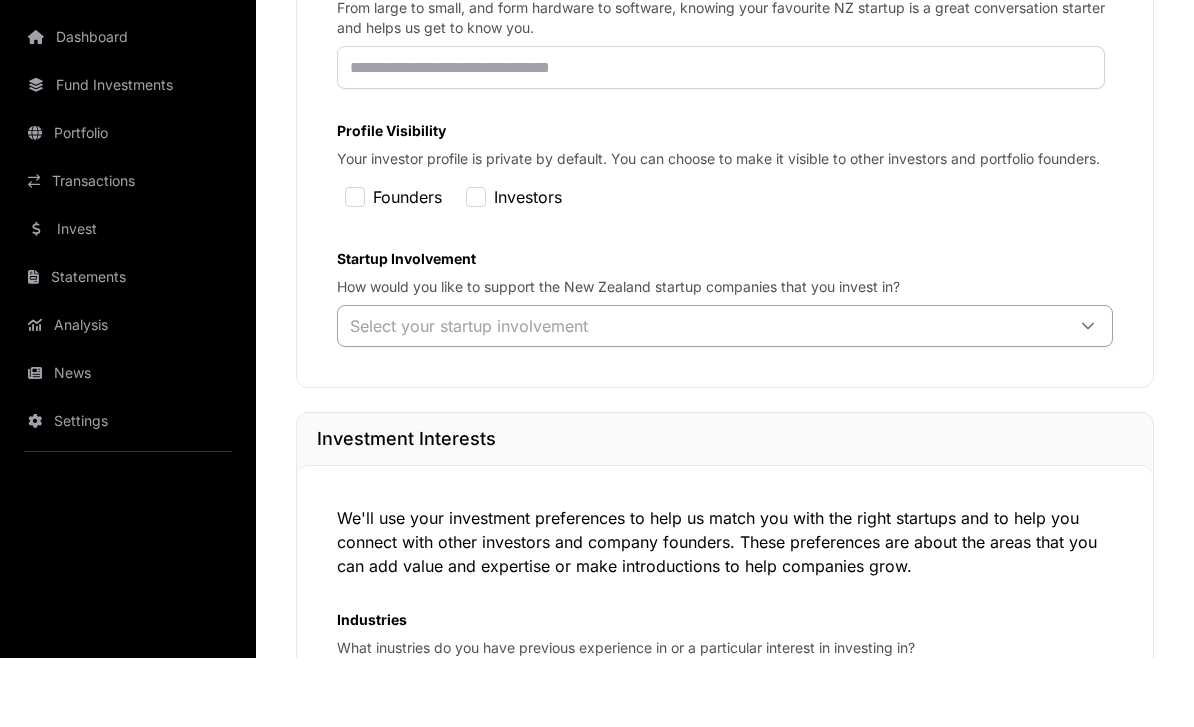 click 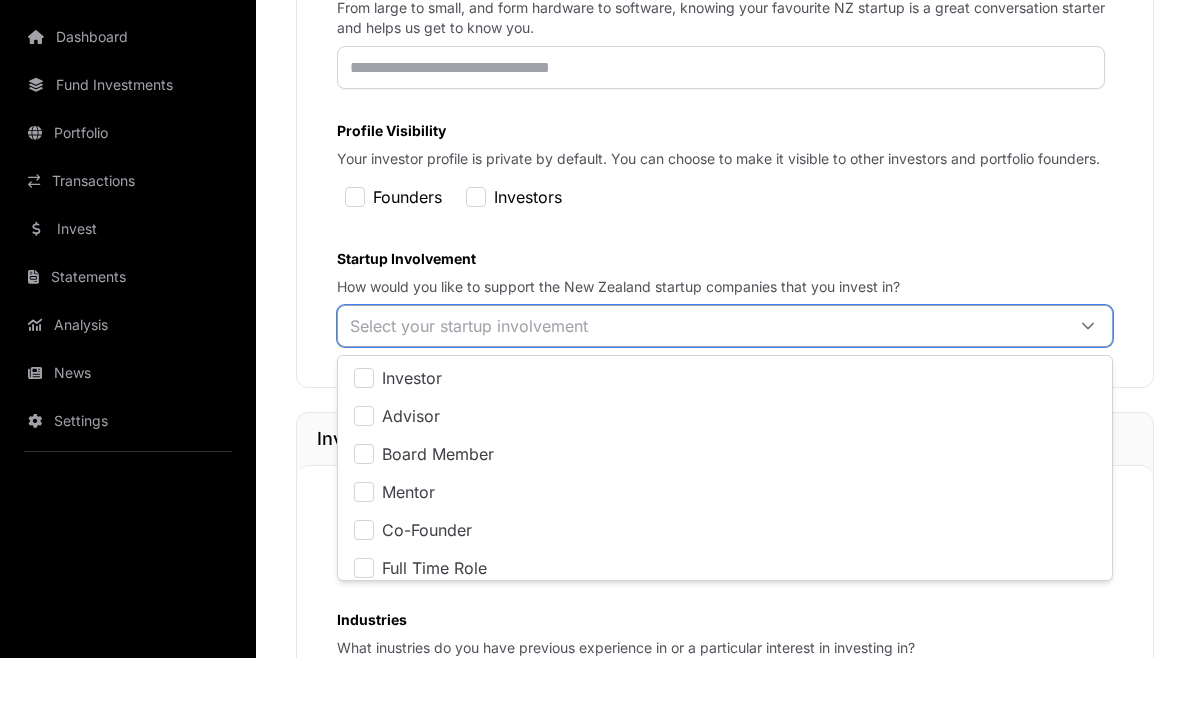 scroll, scrollTop: 601, scrollLeft: 0, axis: vertical 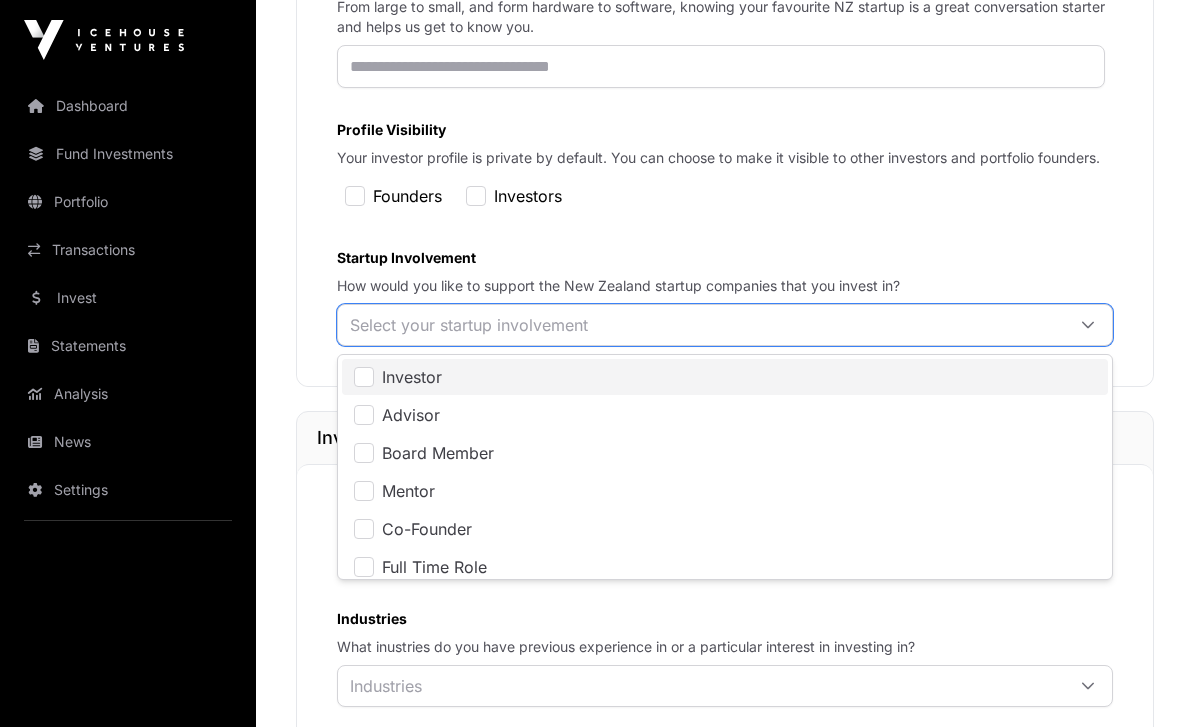 click on "Investor" 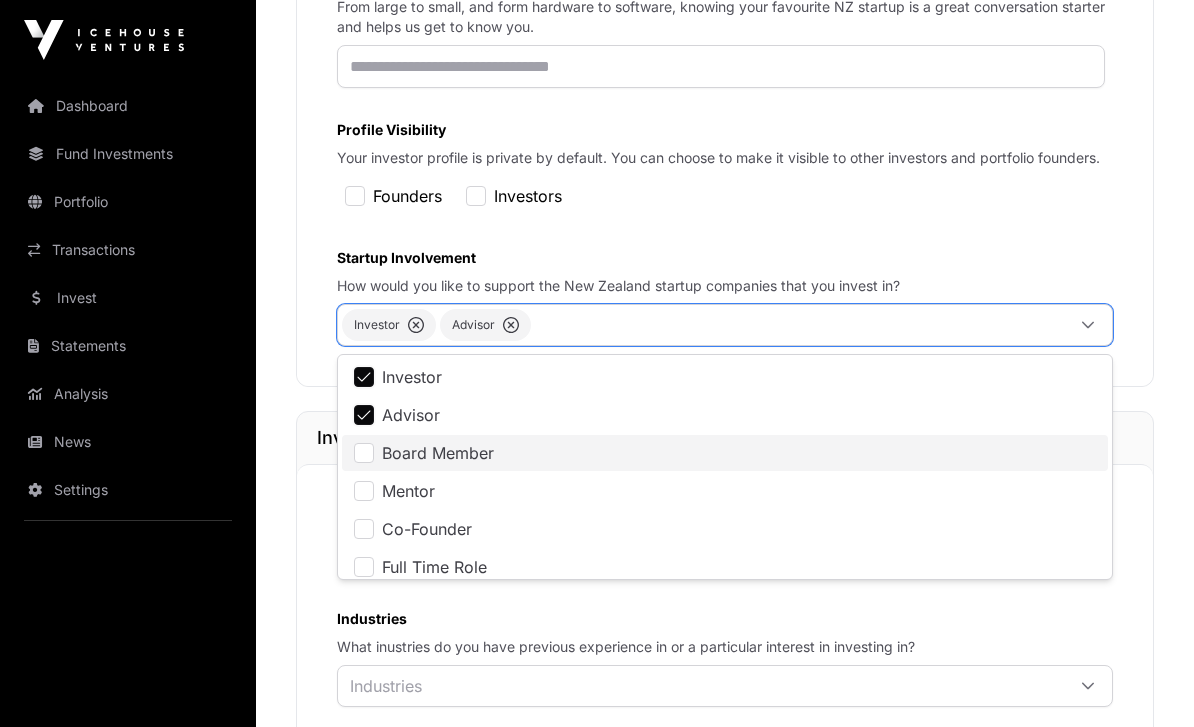 click on "Board Member" 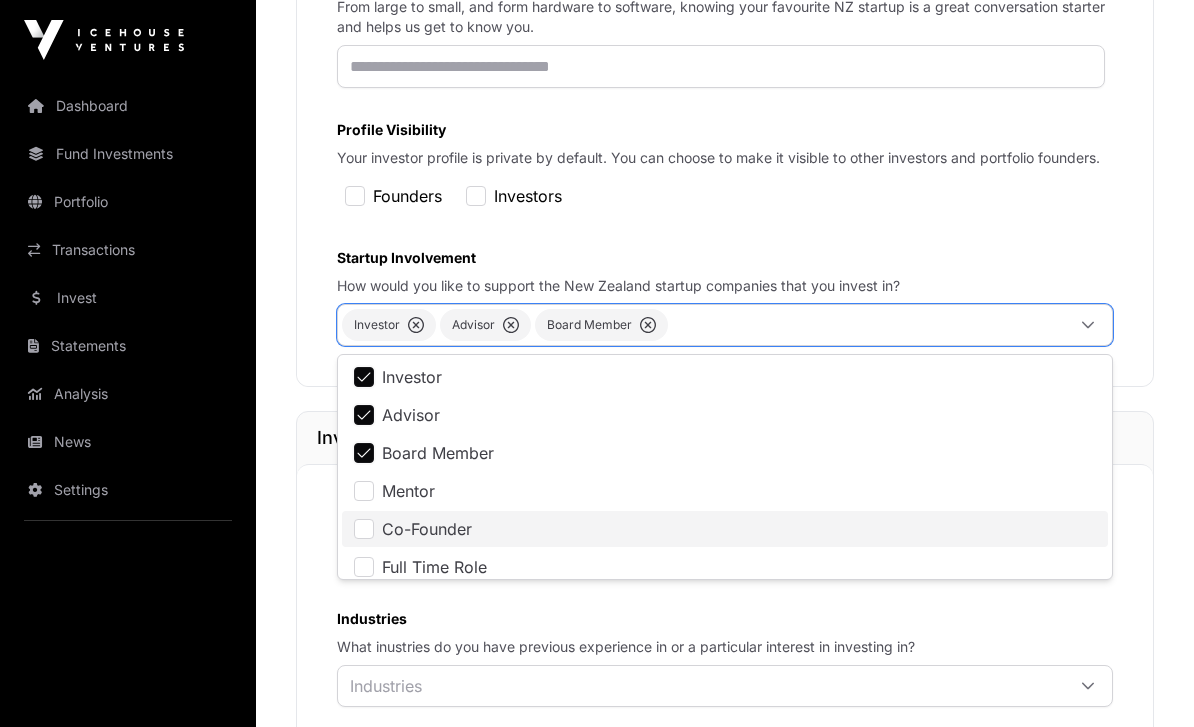 click on "Co-Founder" 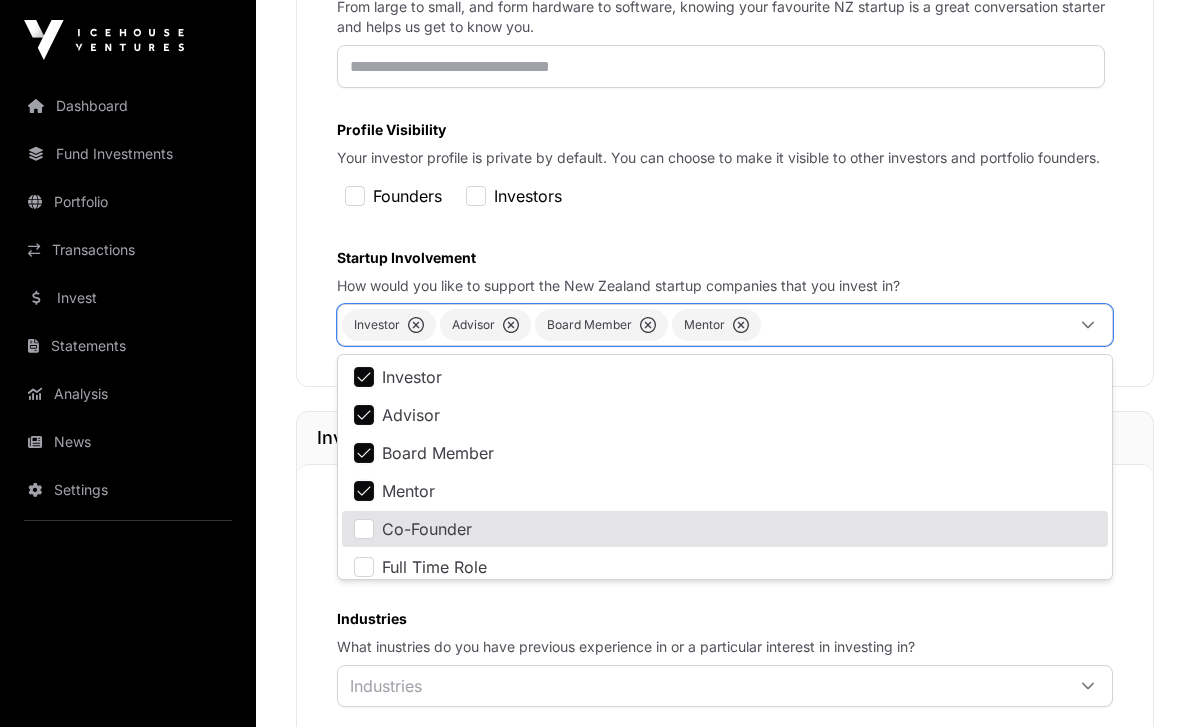 click on "Industries" 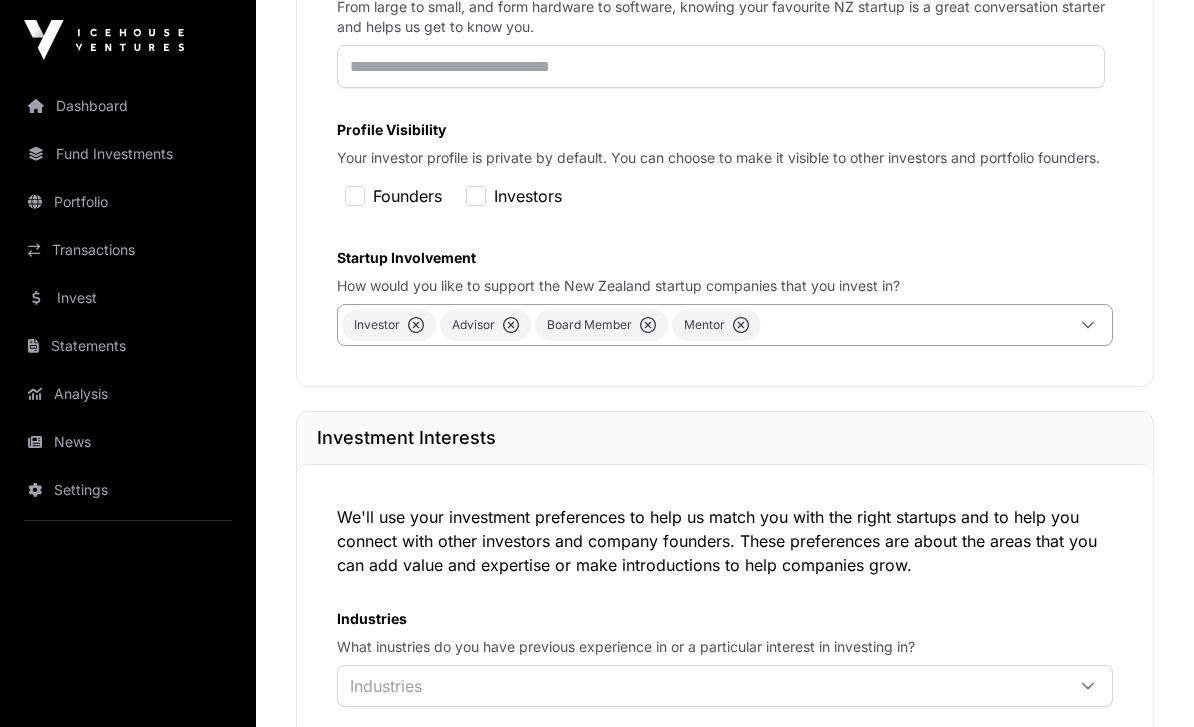 click 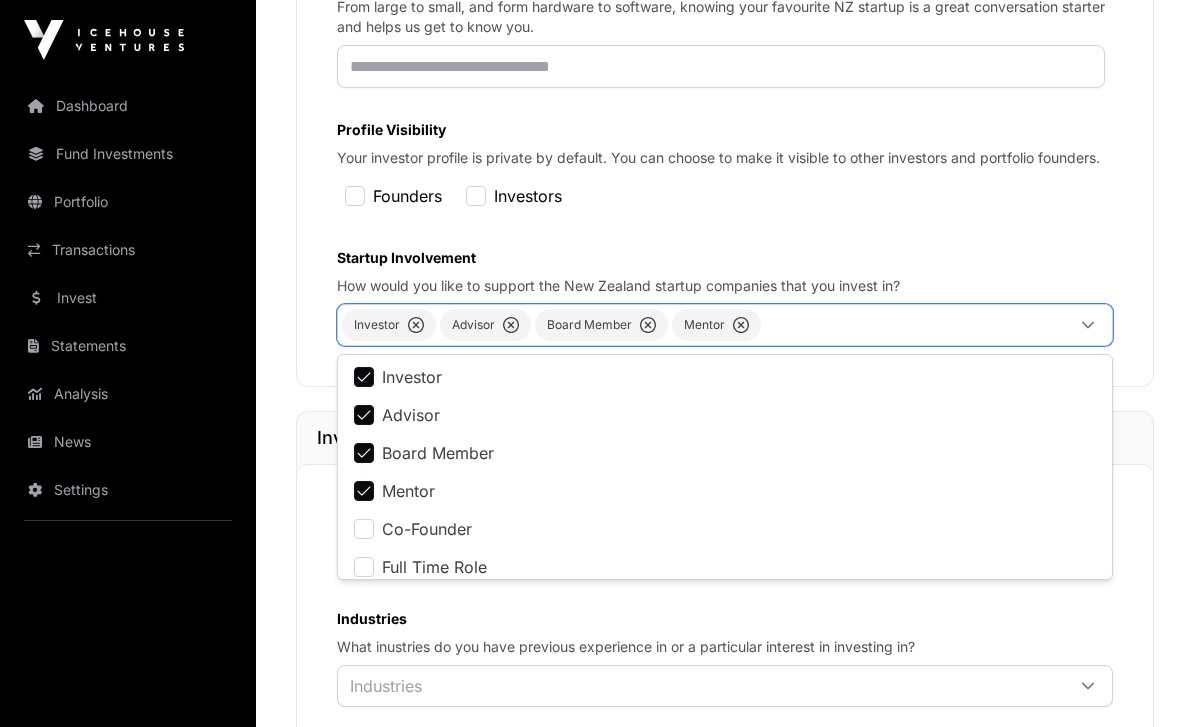 click on "Industries  What inustries do you have previous experience in or a particular interest in investing in?  Industries" 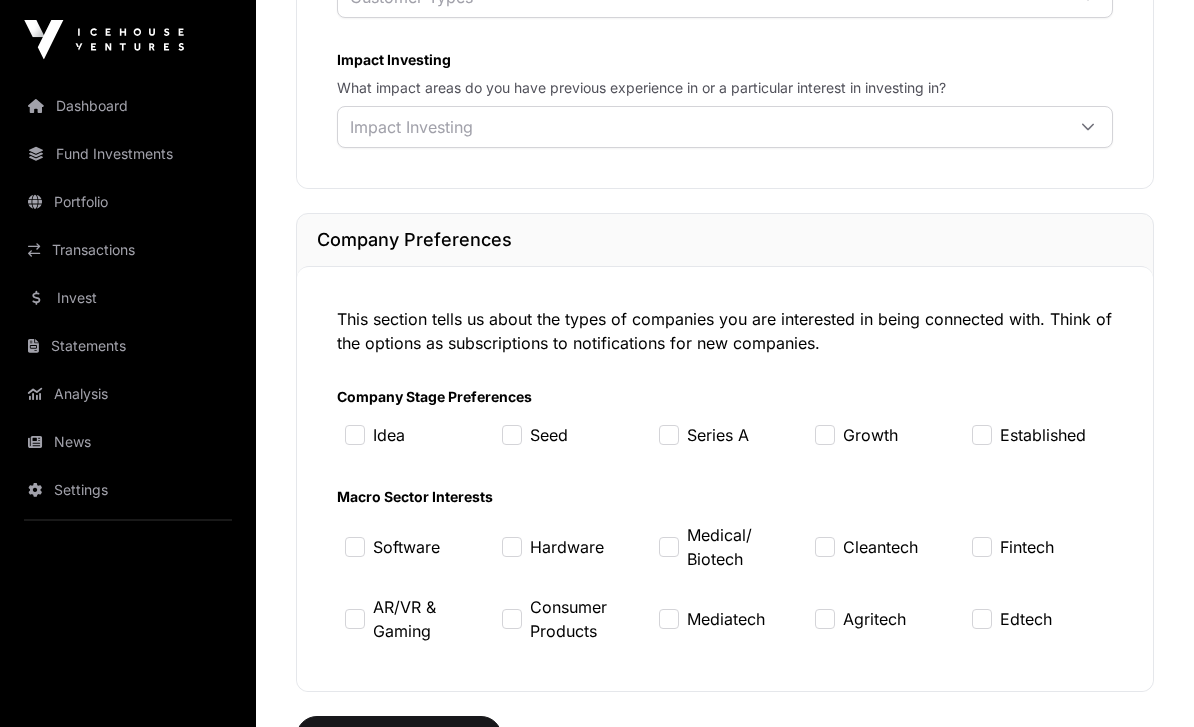 scroll, scrollTop: 1821, scrollLeft: 0, axis: vertical 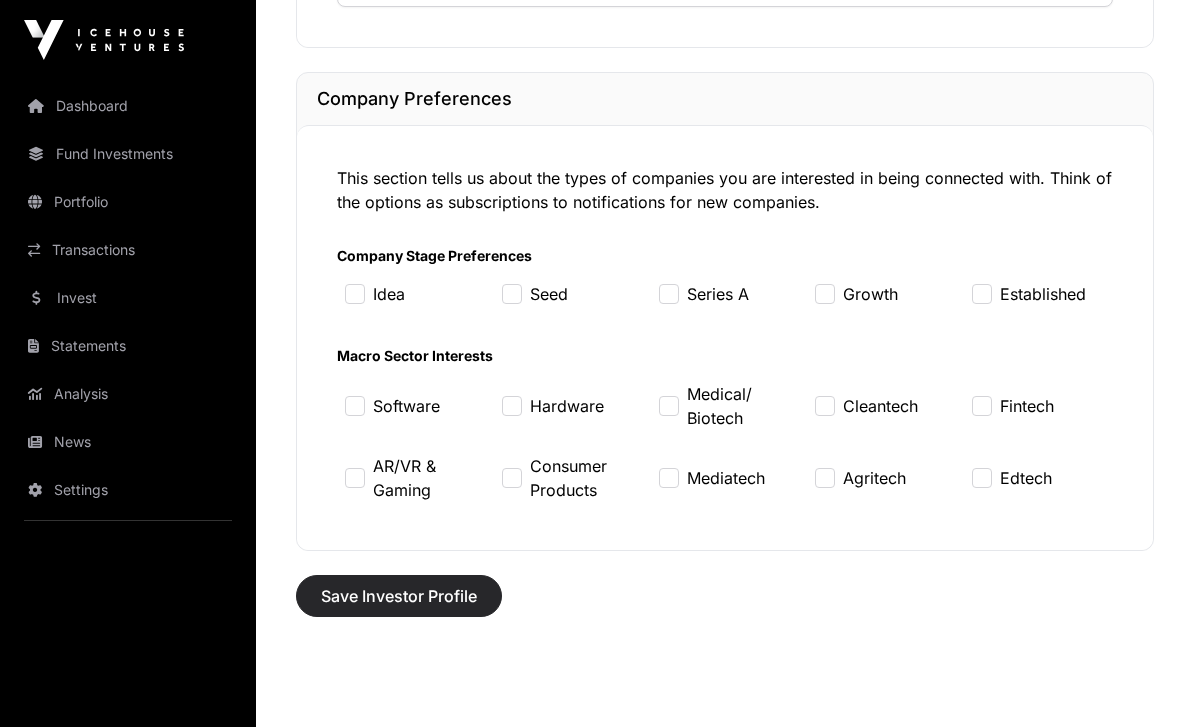 click on "Save Investor Profile" 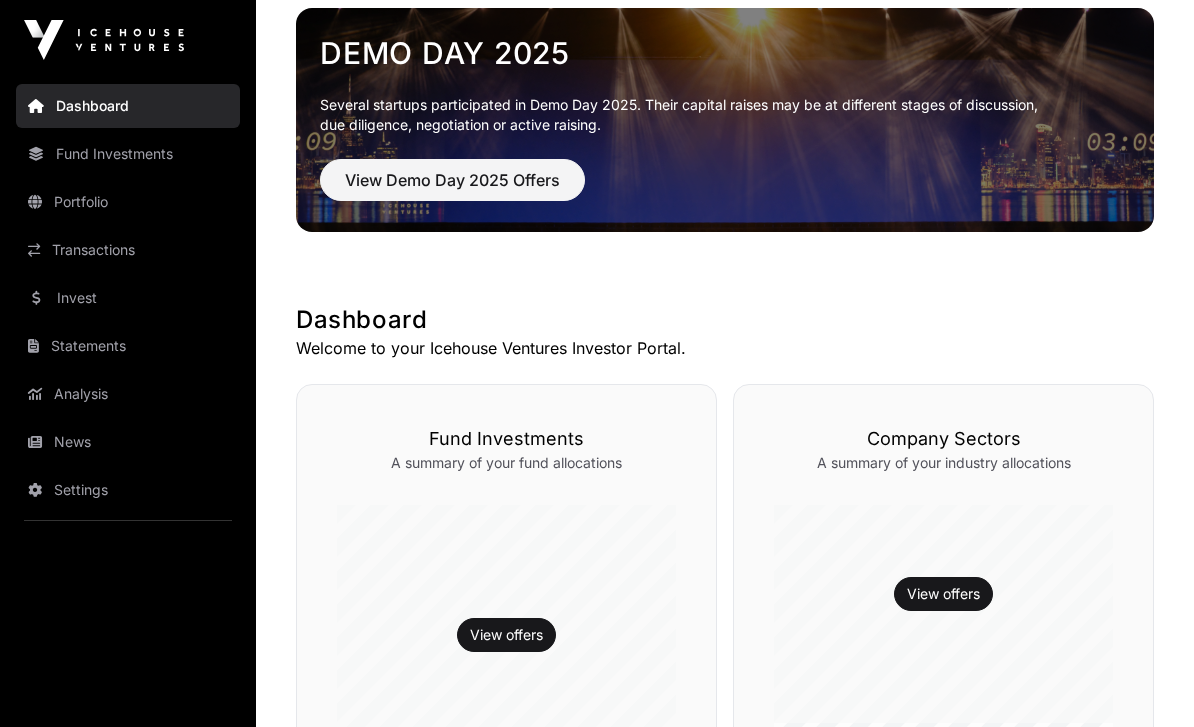 scroll, scrollTop: 0, scrollLeft: 0, axis: both 